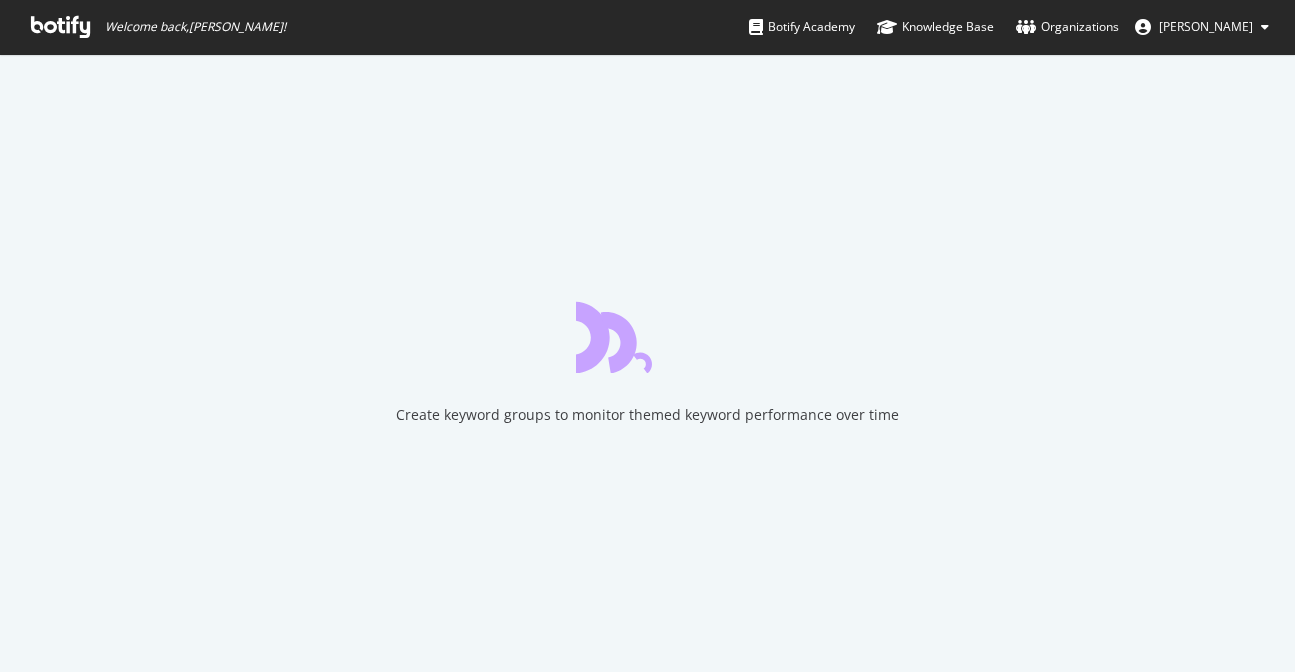 scroll, scrollTop: 0, scrollLeft: 0, axis: both 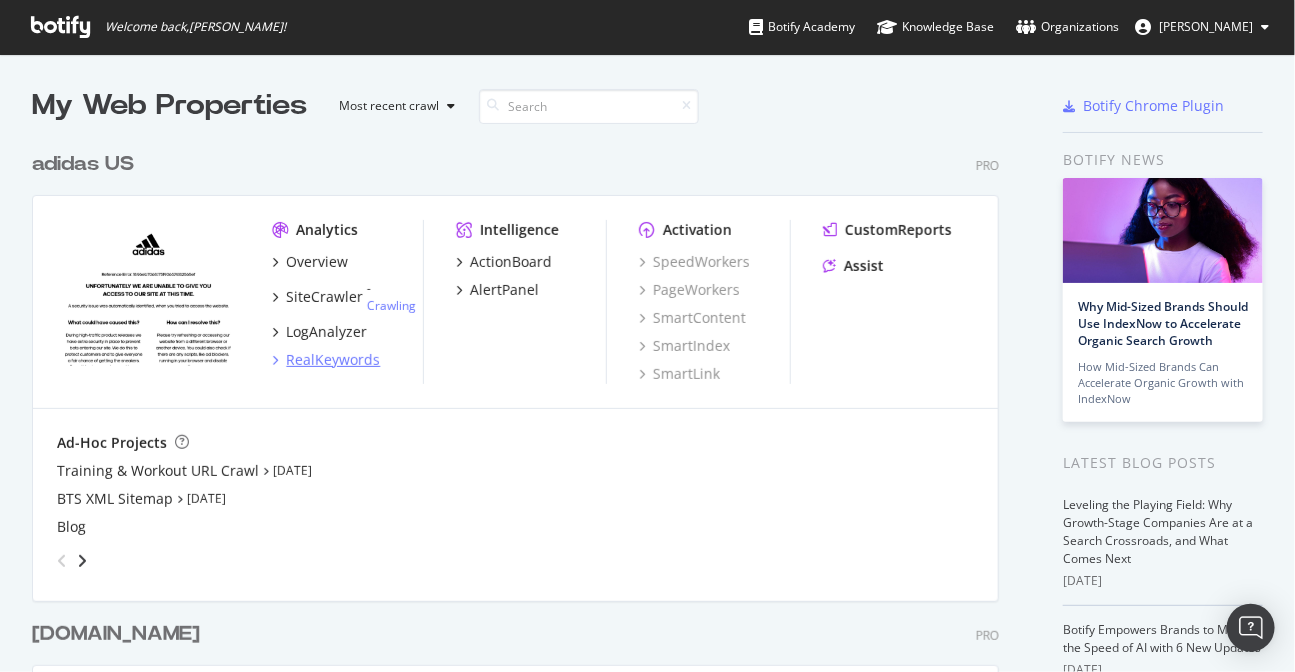 click on "RealKeywords" at bounding box center (333, 360) 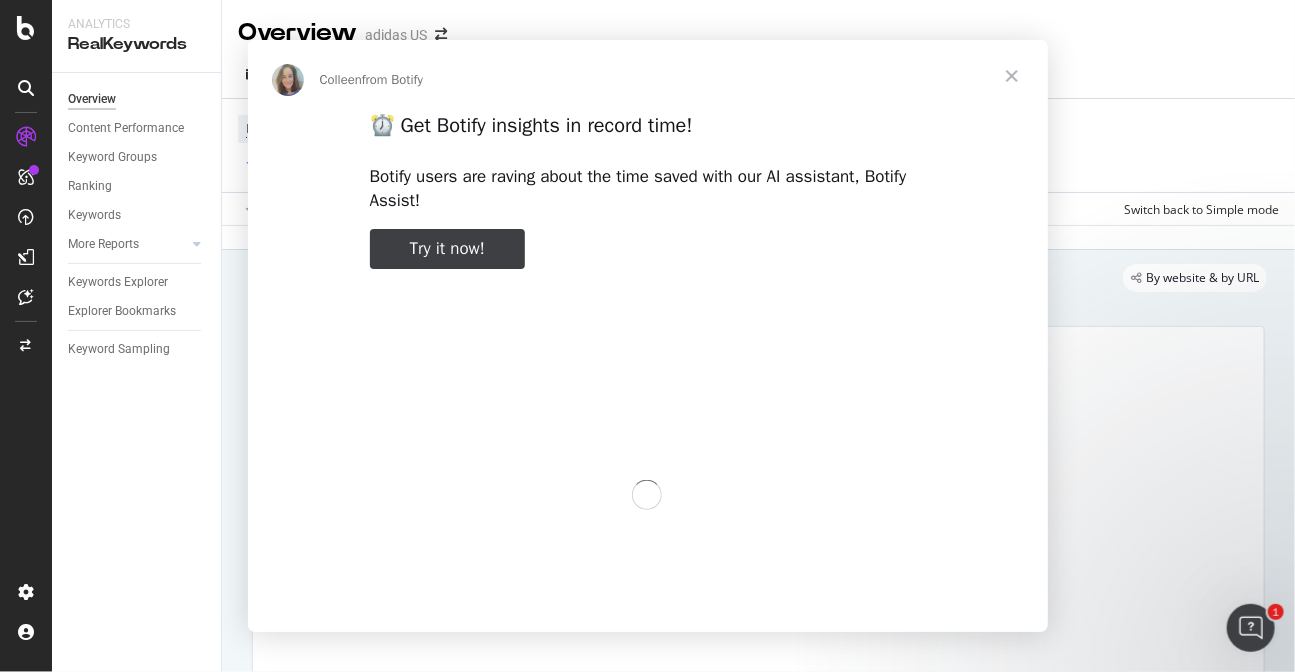 scroll, scrollTop: 0, scrollLeft: 0, axis: both 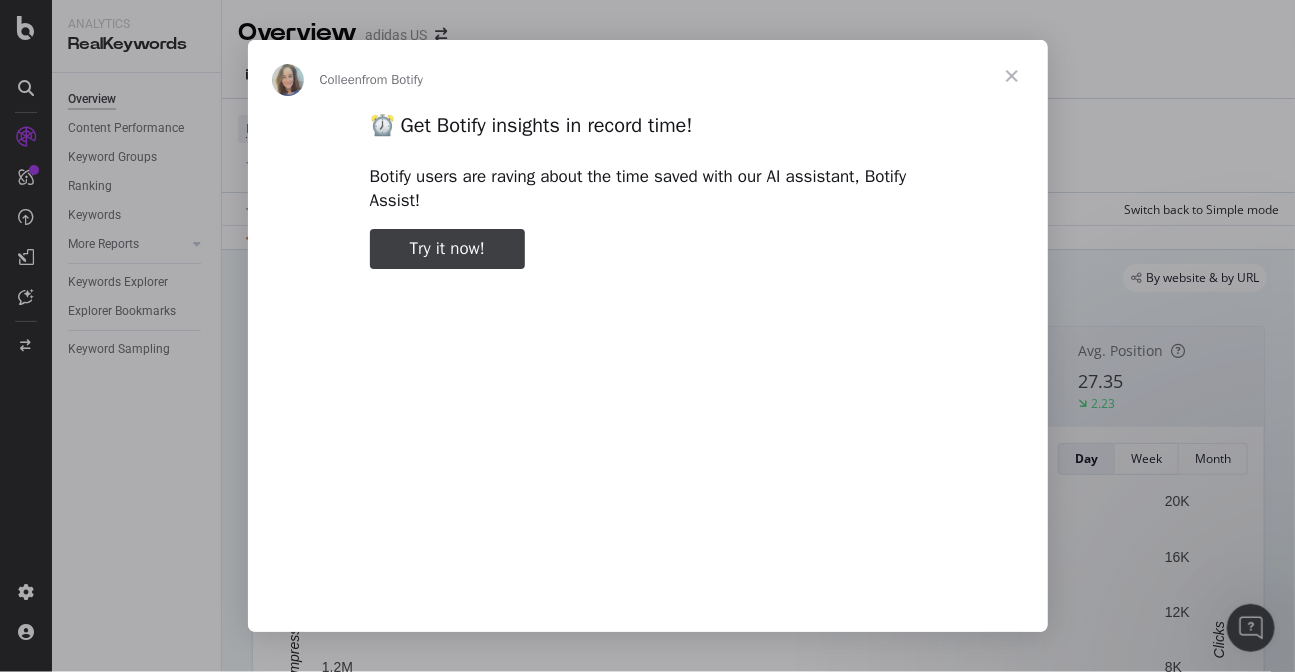 type on "1746901" 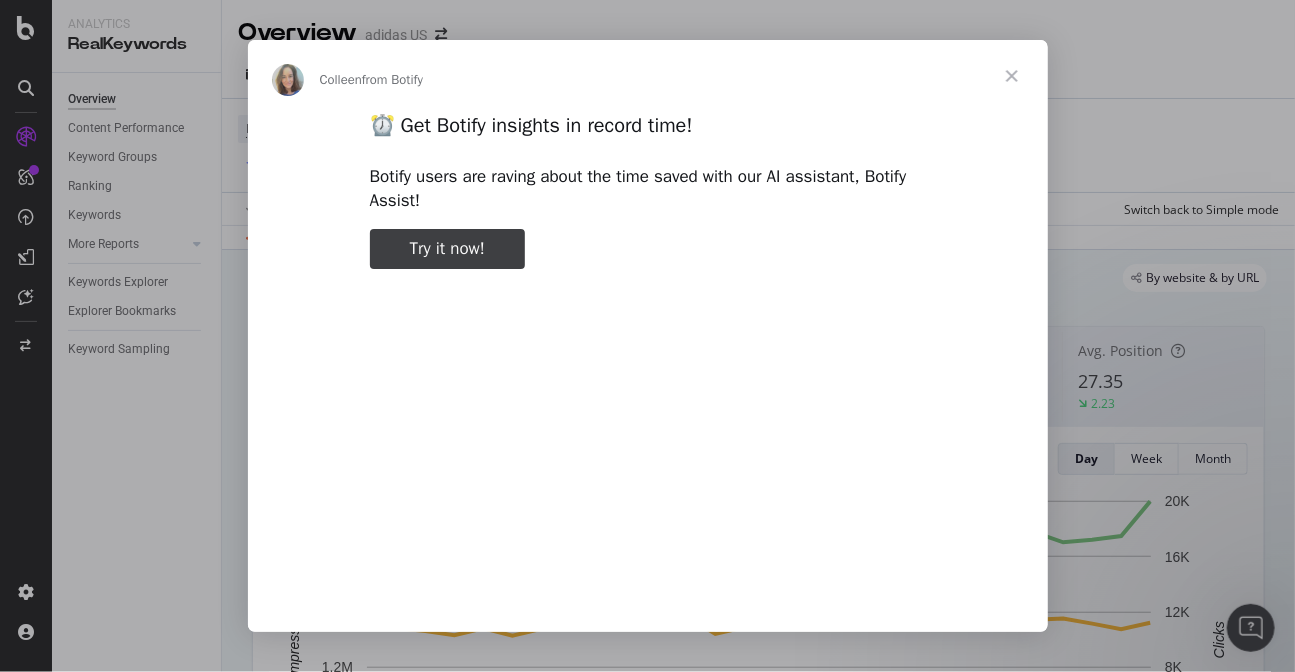 click at bounding box center [1012, 76] 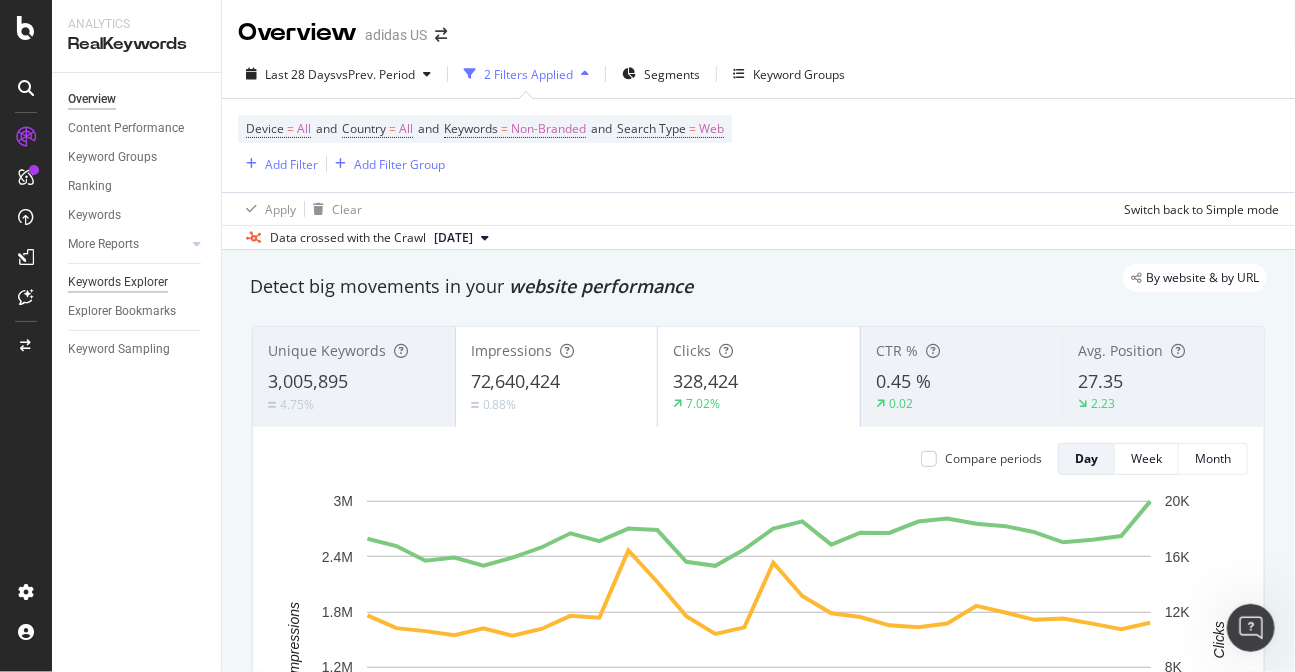 click on "Keywords Explorer" at bounding box center [118, 282] 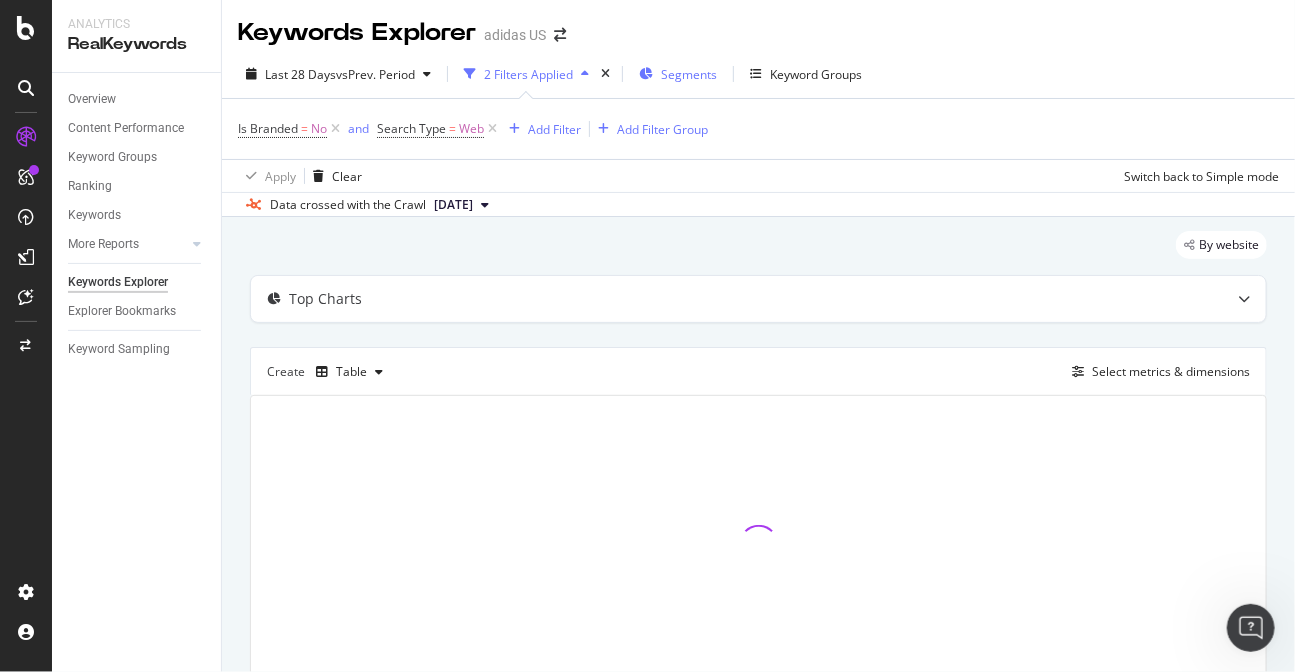 click on "Segments" at bounding box center (689, 74) 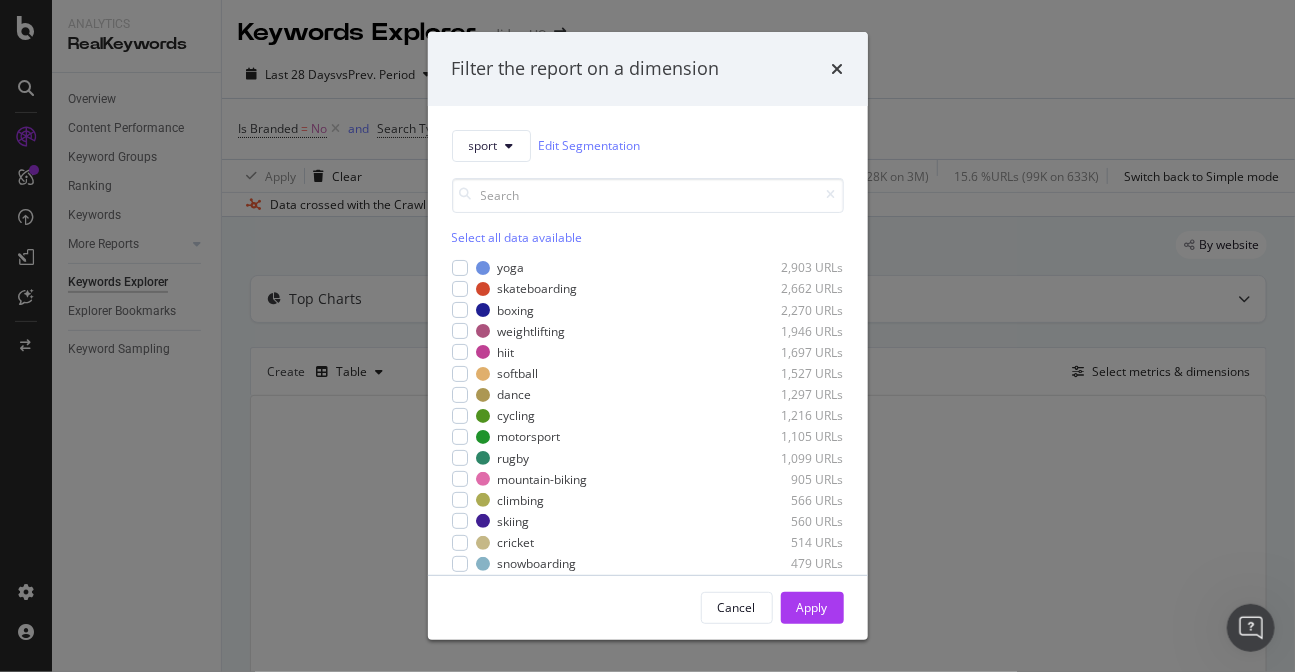 scroll, scrollTop: 371, scrollLeft: 0, axis: vertical 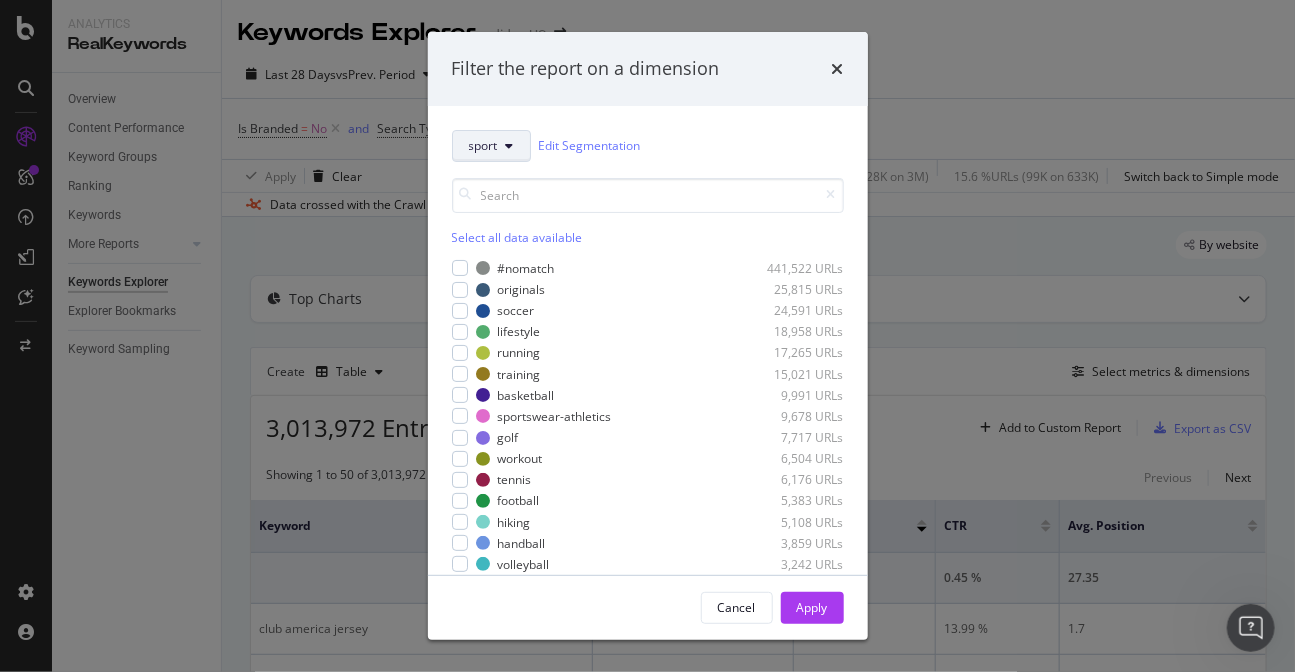 click at bounding box center (510, 146) 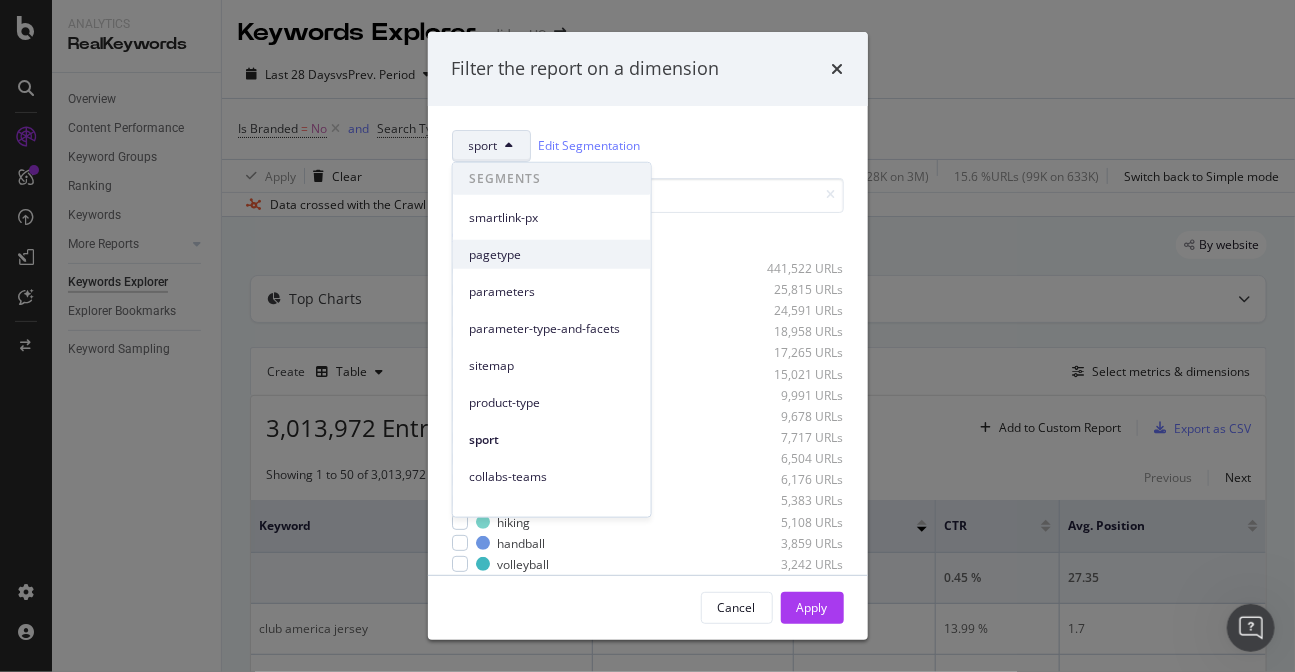 click on "pagetype" at bounding box center [552, 254] 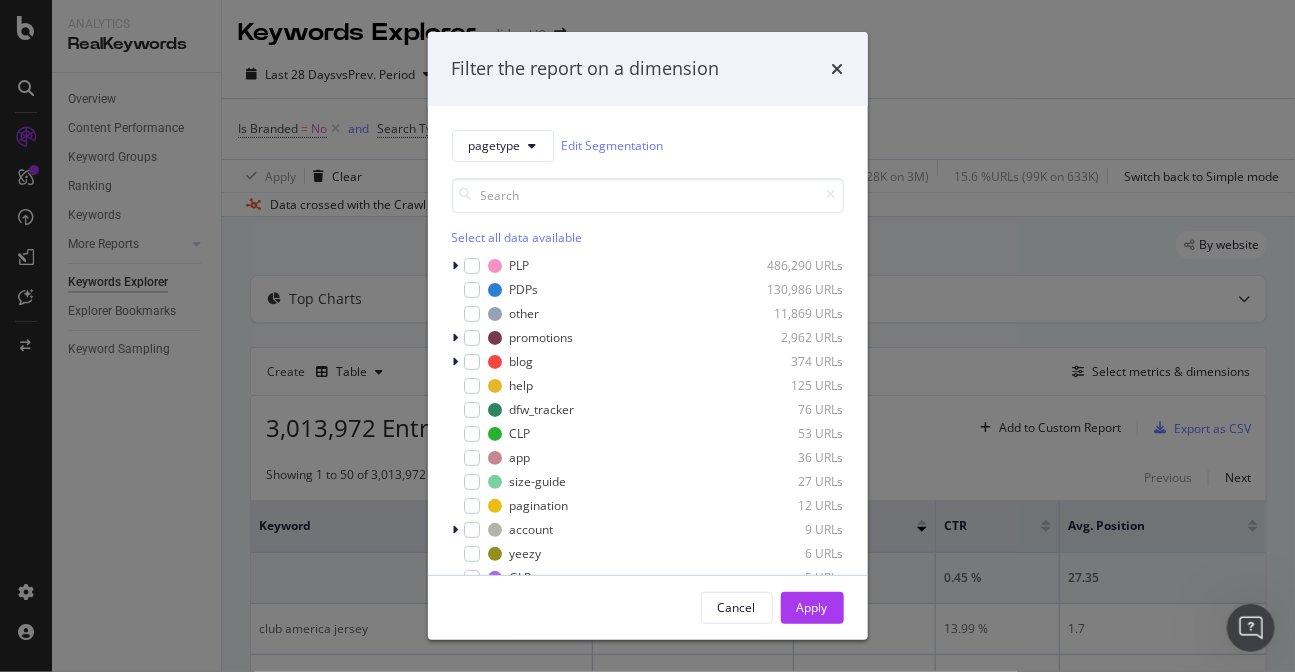 scroll, scrollTop: 1, scrollLeft: 0, axis: vertical 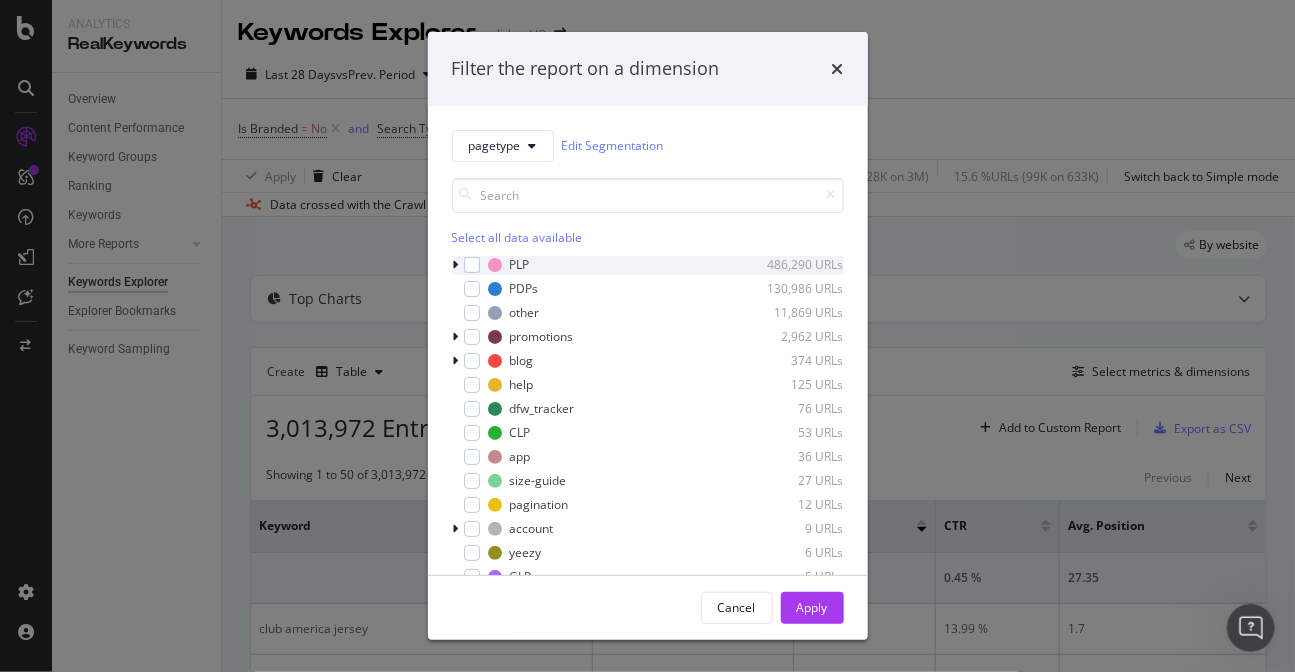 click at bounding box center [456, 265] 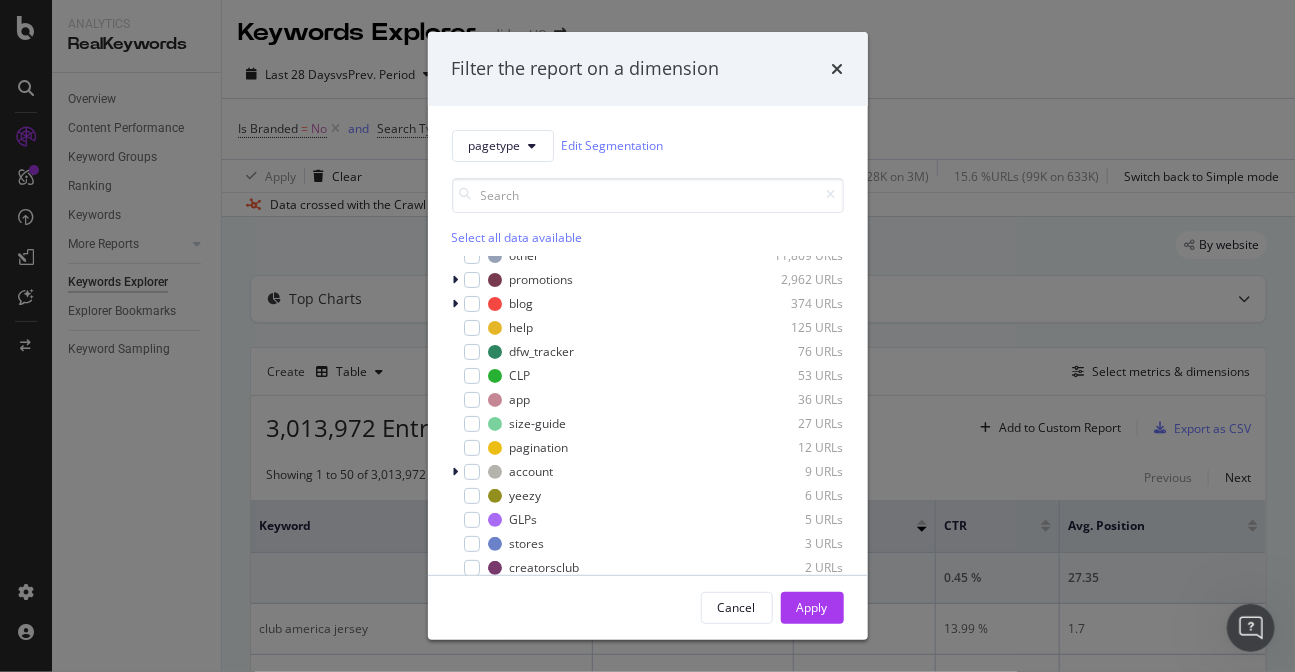 scroll, scrollTop: 420, scrollLeft: 0, axis: vertical 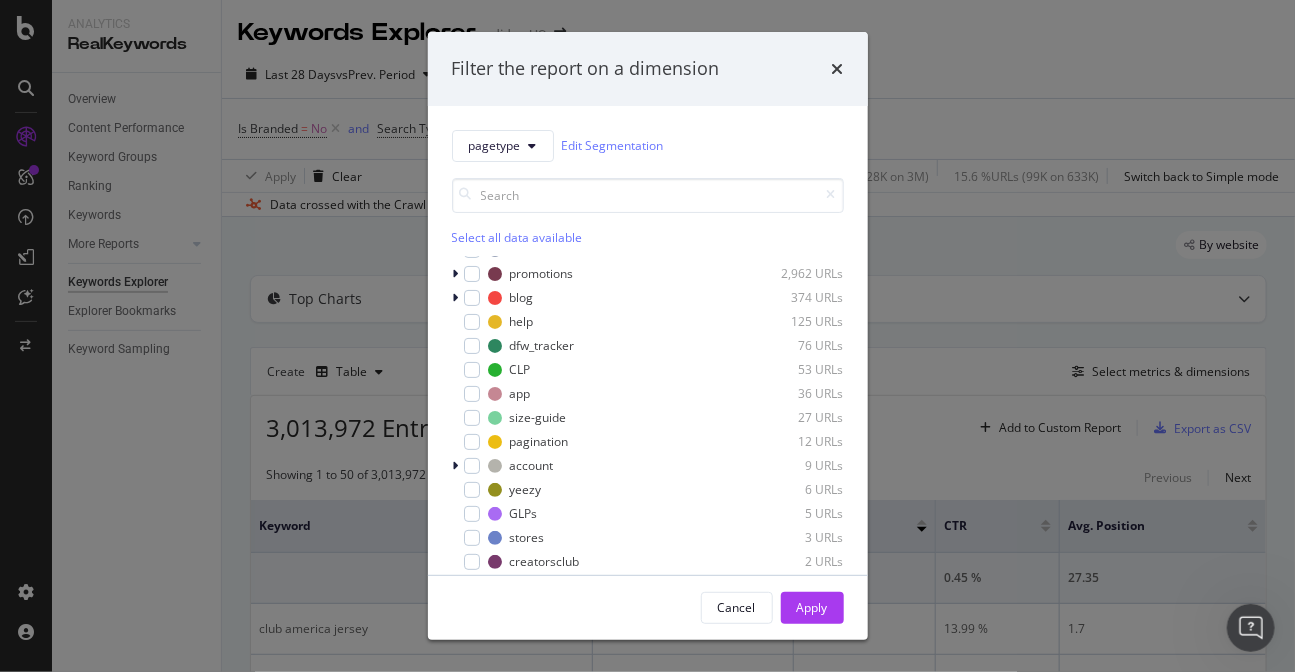click on "pagetype" at bounding box center (495, 145) 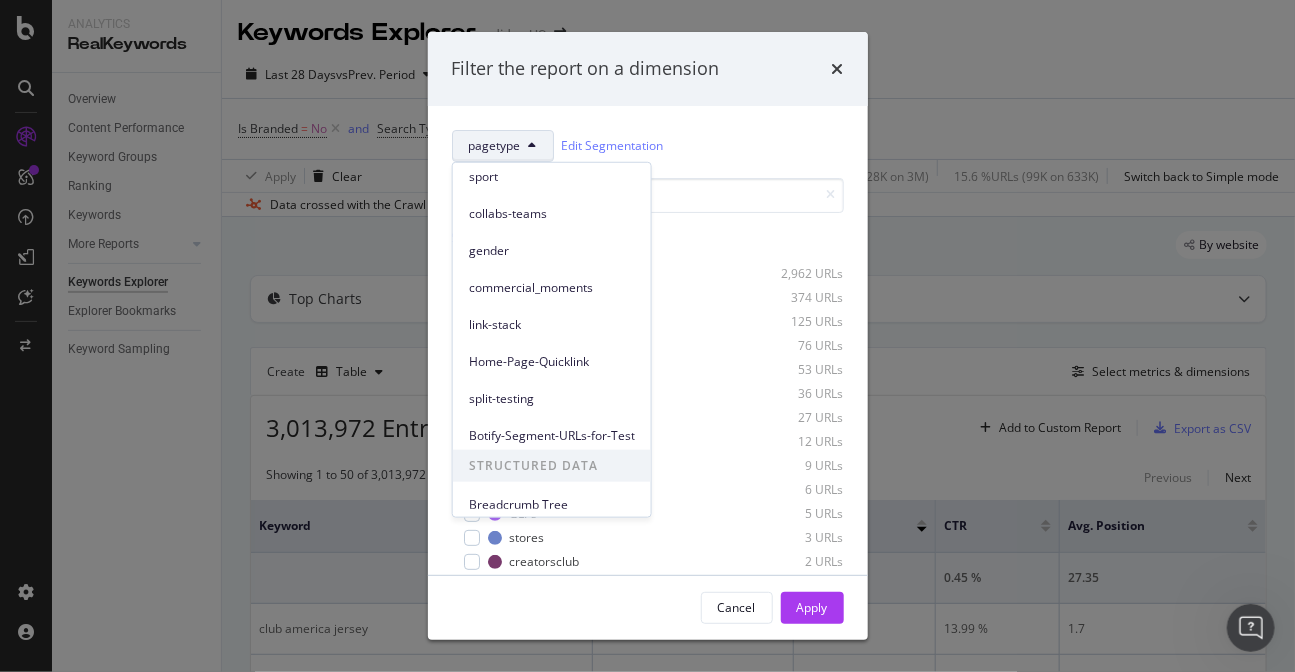 scroll, scrollTop: 270, scrollLeft: 0, axis: vertical 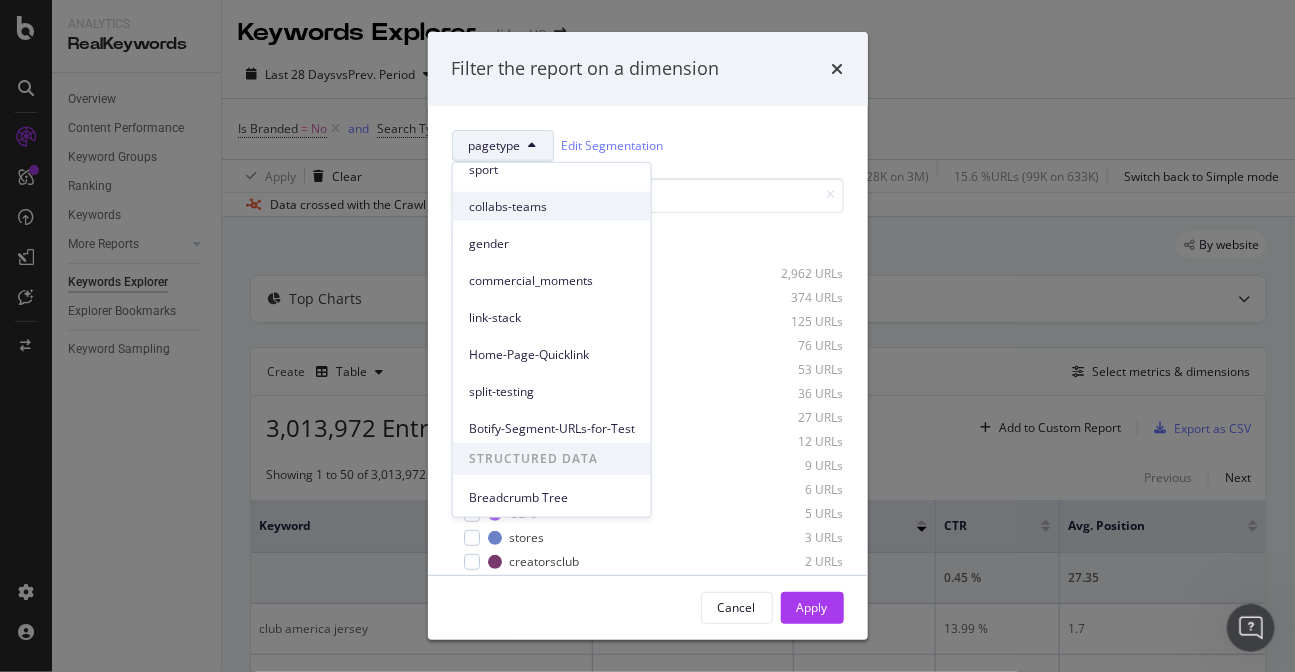 click on "collabs-teams" at bounding box center [552, 206] 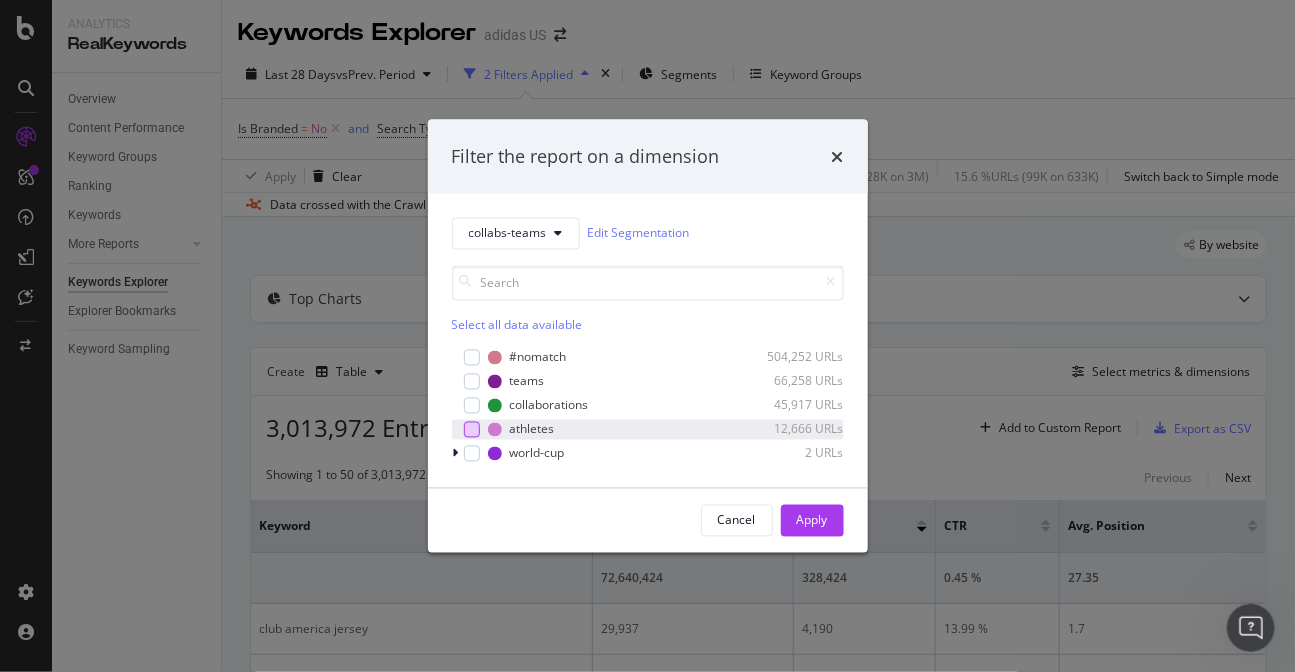 click at bounding box center [472, 429] 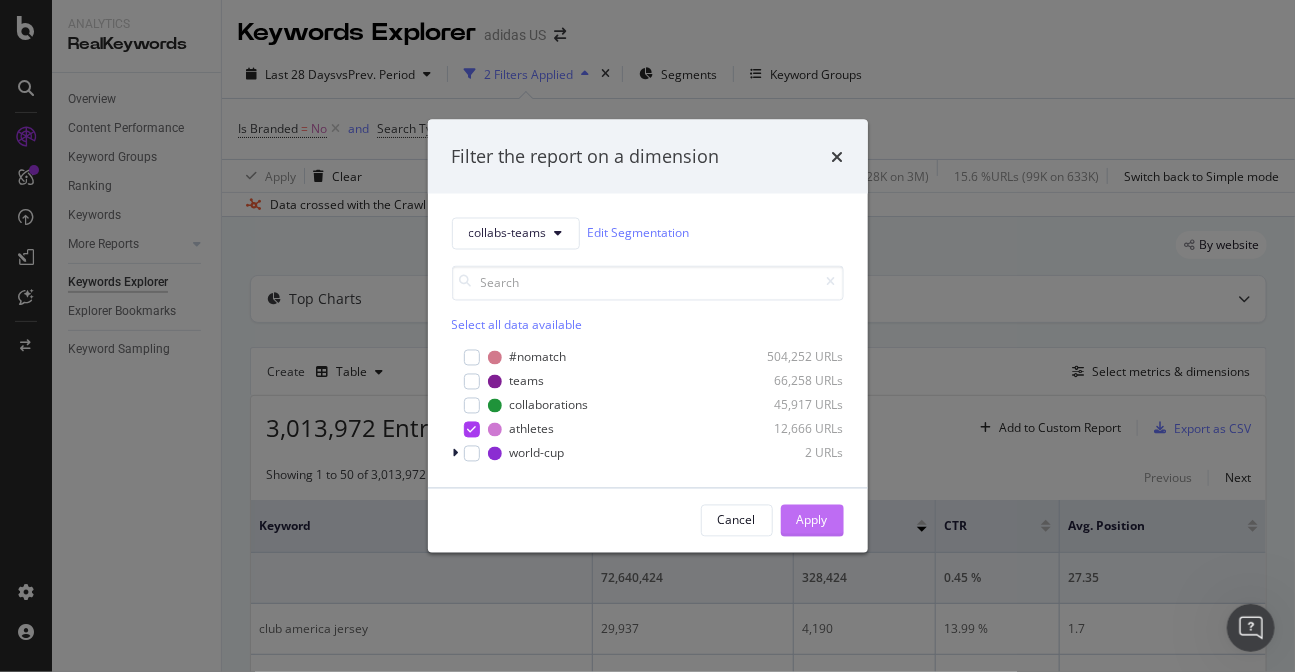 click on "Apply" at bounding box center [812, 520] 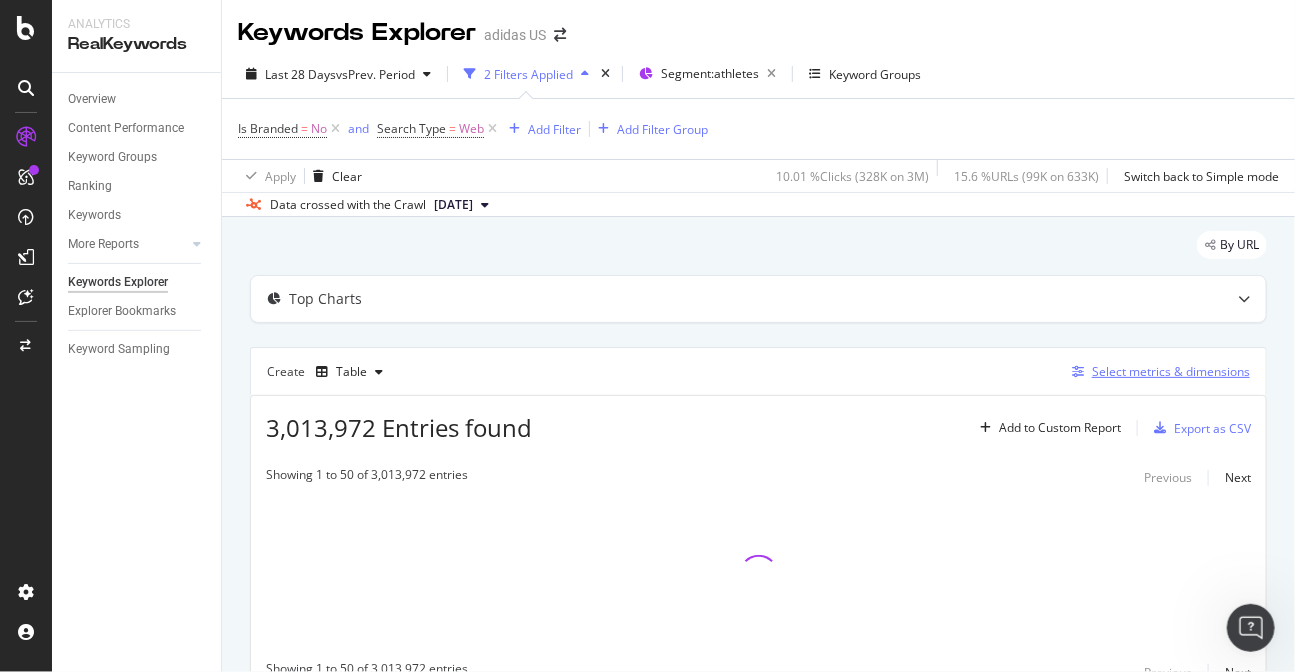 click on "Select metrics & dimensions" at bounding box center [1171, 371] 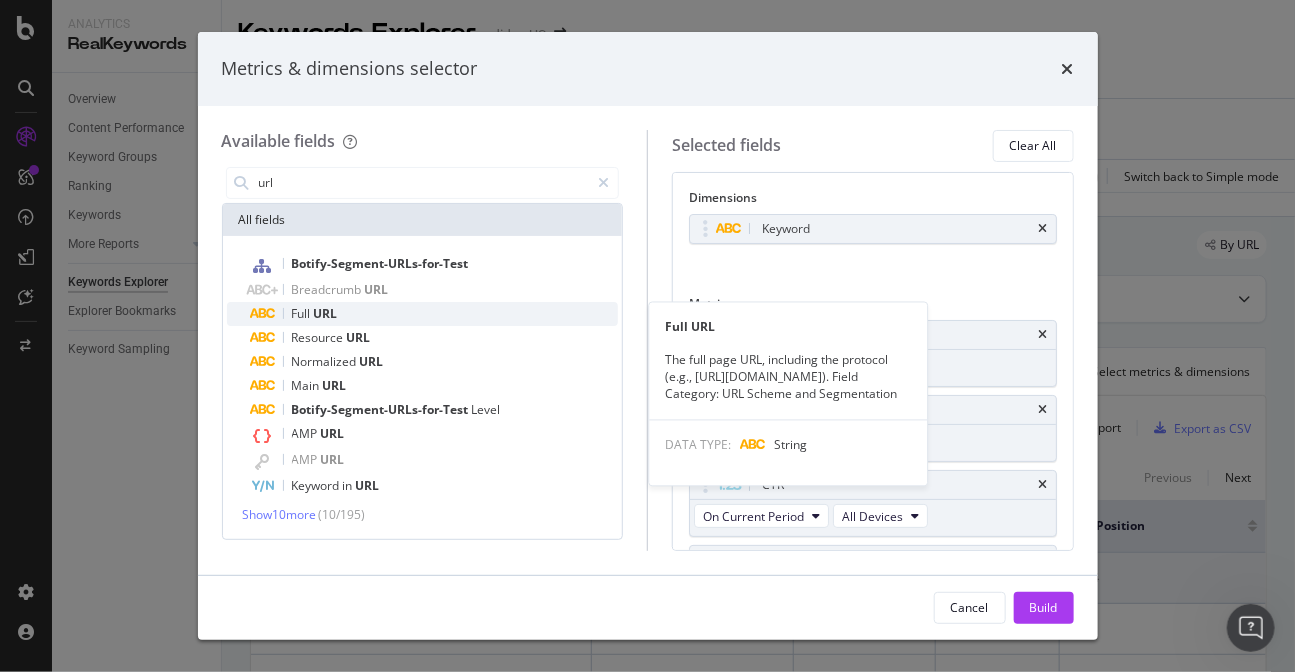 type on "url" 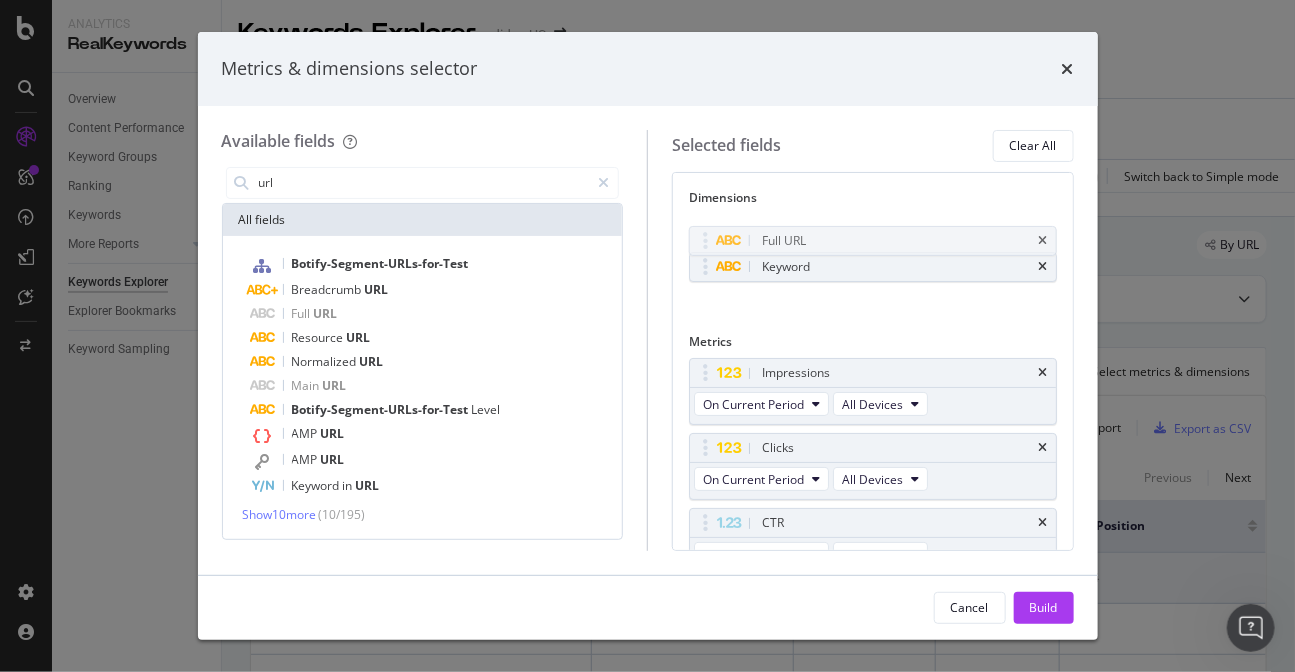 drag, startPoint x: 698, startPoint y: 265, endPoint x: 698, endPoint y: 246, distance: 19 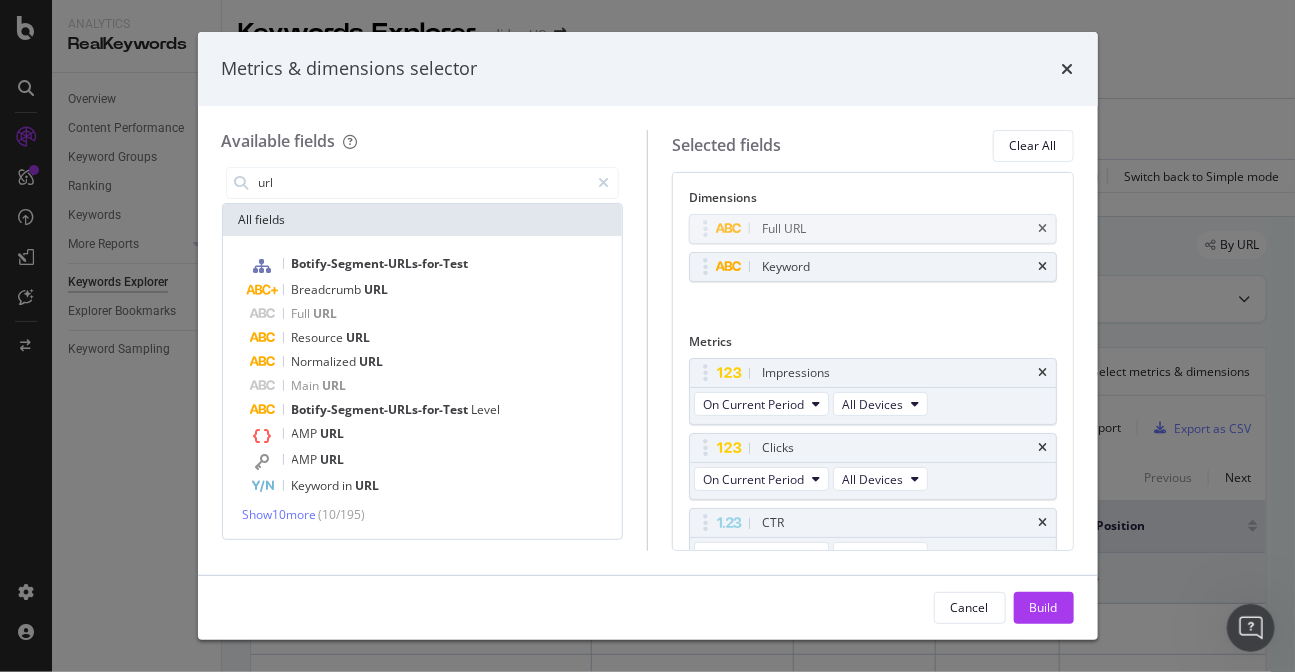 click on "Analytics RealKeywords Overview Content Performance Keyword Groups Ranking Keywords More Reports Countries Devices Content Structure Keywords Explorer Explorer Bookmarks Keyword Sampling Keywords Explorer adidas US Last 28 Days  vs  Prev. Period 2 Filters Applied Segment:  athletes Keyword Groups Is Branded   =     No and Search Type   =     Web Add Filter Add Filter Group Apply Clear 10.01 %  Clicks ( 328K on 3M ) 15.6 %  URLs ( 99K on 633K ) Switch back to Simple mode Data crossed with the Crawl 2025 Jul. 15th By URL Top Charts Create   Table Select metrics & dimensions 21,022 Entries found Add to Custom Report Export as CSV Showing 1 to 50 of 21,022 entries Previous Next Keyword Impressions Clicks CTR Avg. Position 151,414 1,484 0.98 % 30.94 david beckham jersey 2,199 128 5.82 % 4.13 jdub shoes 948 98 10.33 % 1.9 travis hunter cleats 592 86 14.52 % 1.76 beckham jersey 2,153 53 2.46 % 5.85 bellingham cleats 2,413 42 1.74 % 5.11 don 7 955 41 4.29 % 3.81 aliyah boston shoes 248 32 12.9 % 1.73 don shoes 428 31" at bounding box center (647, 336) 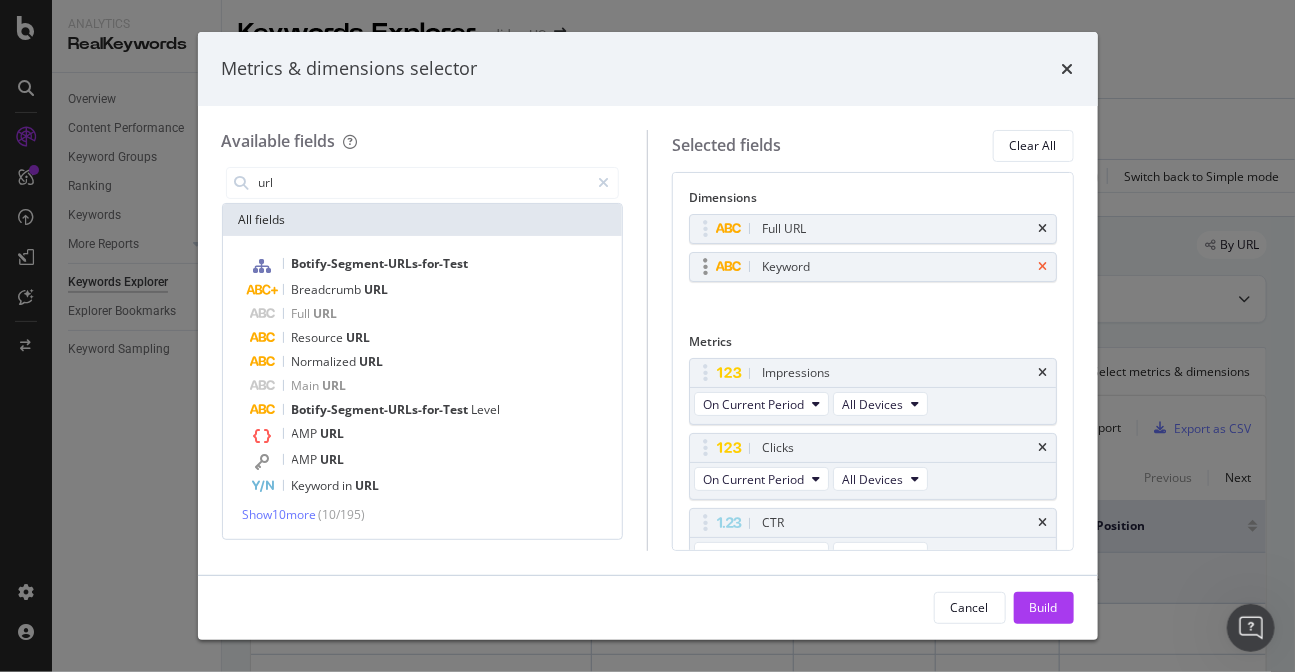 click at bounding box center [1043, 267] 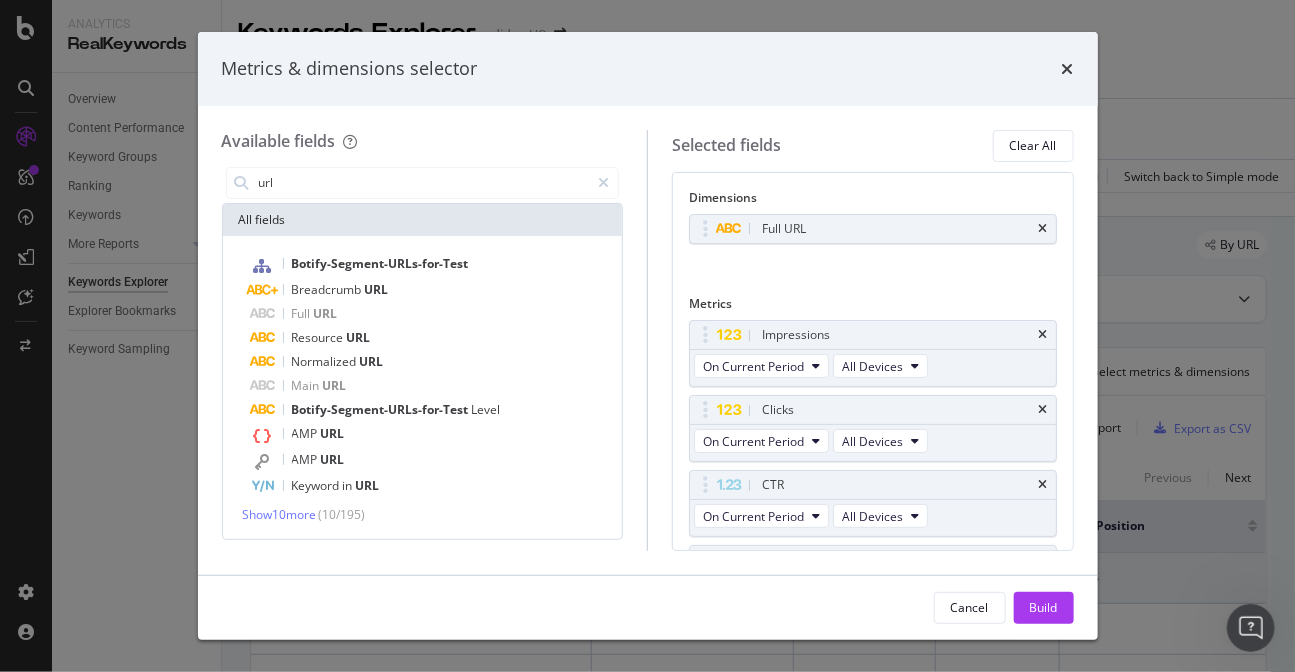 click on "Metrics & dimensions selector" at bounding box center [648, 69] 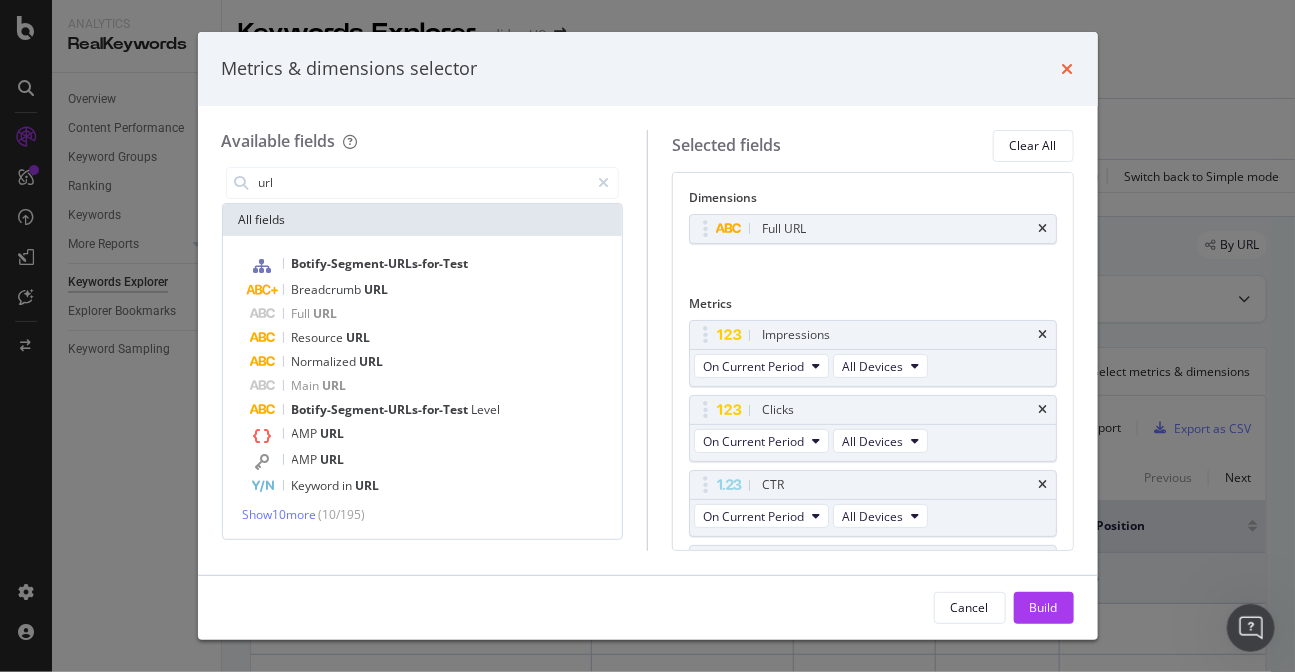 click at bounding box center (1068, 69) 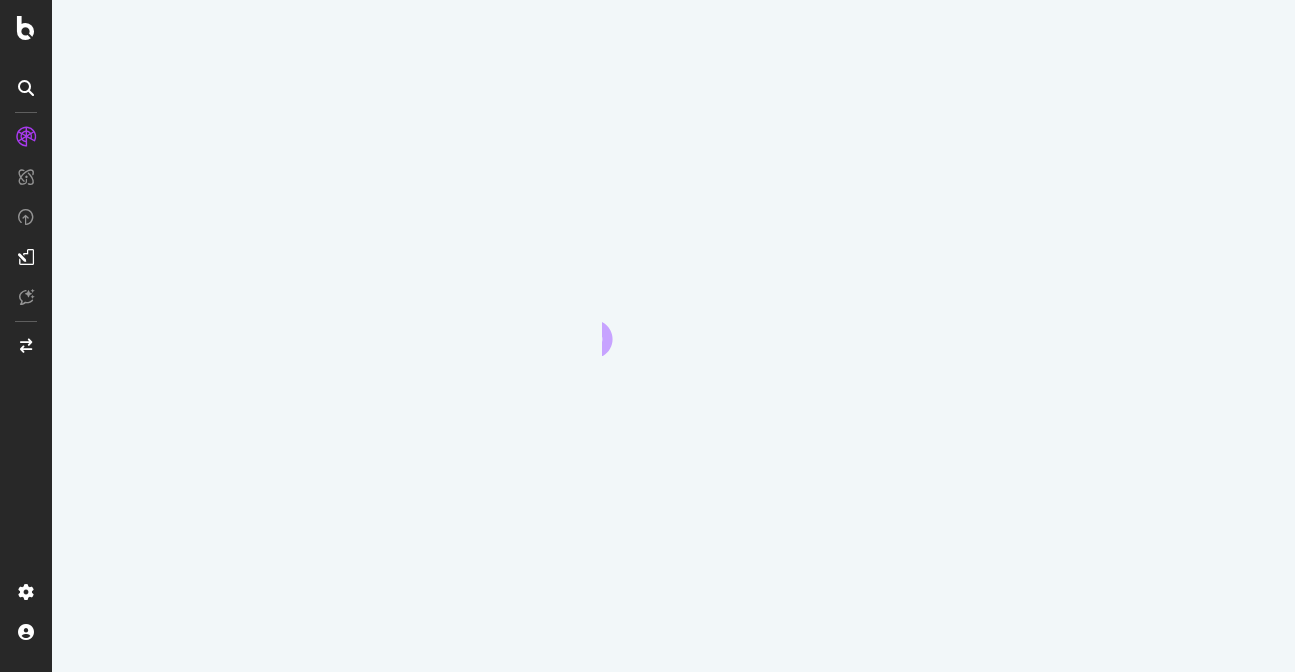 scroll, scrollTop: 0, scrollLeft: 0, axis: both 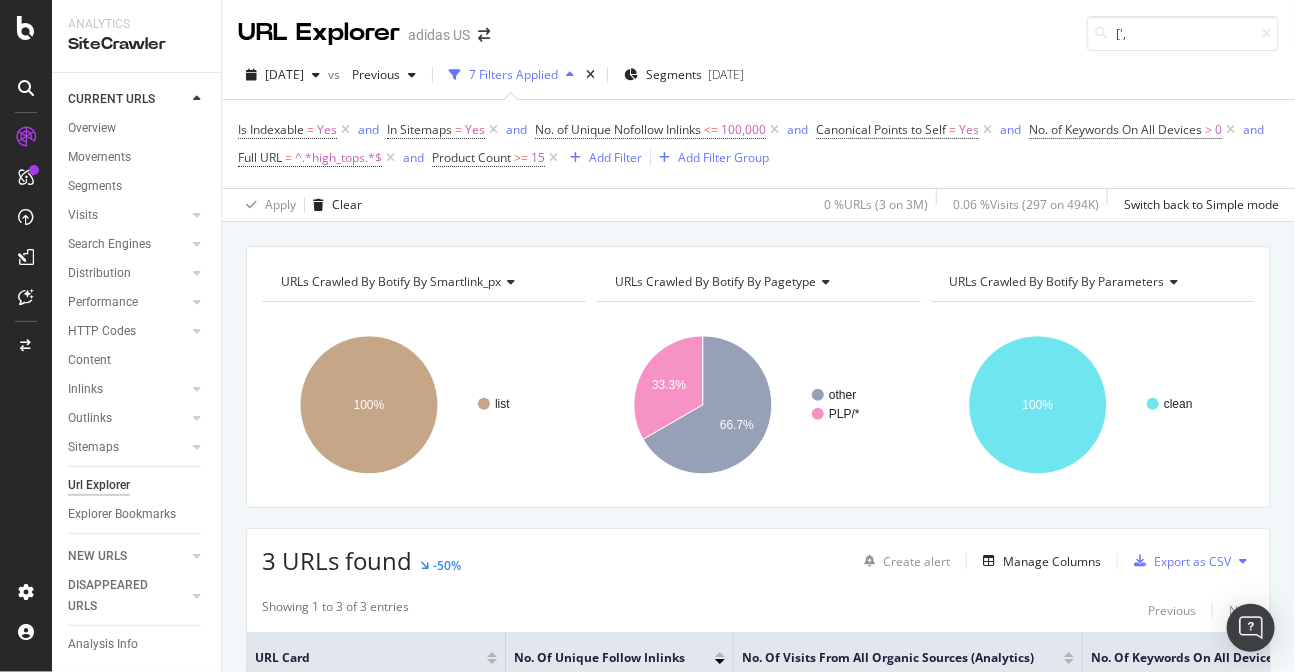 type on "['," 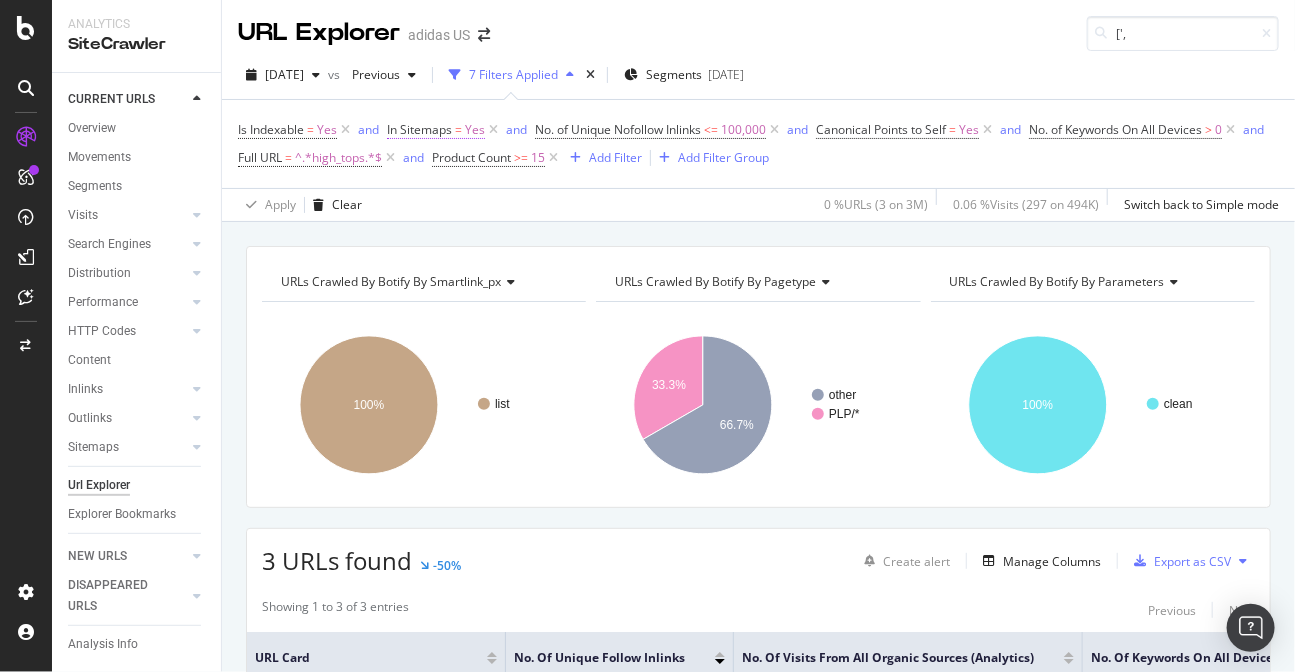 drag, startPoint x: 0, startPoint y: 0, endPoint x: 426, endPoint y: 123, distance: 443.4016 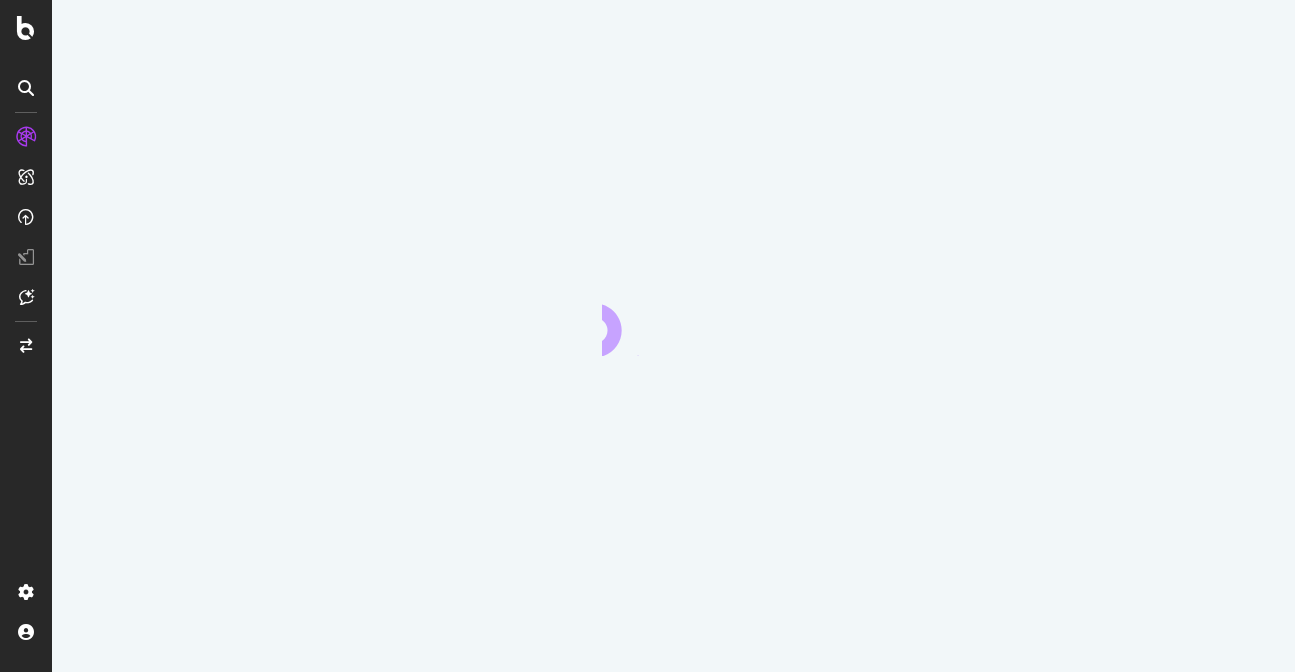 scroll, scrollTop: 0, scrollLeft: 0, axis: both 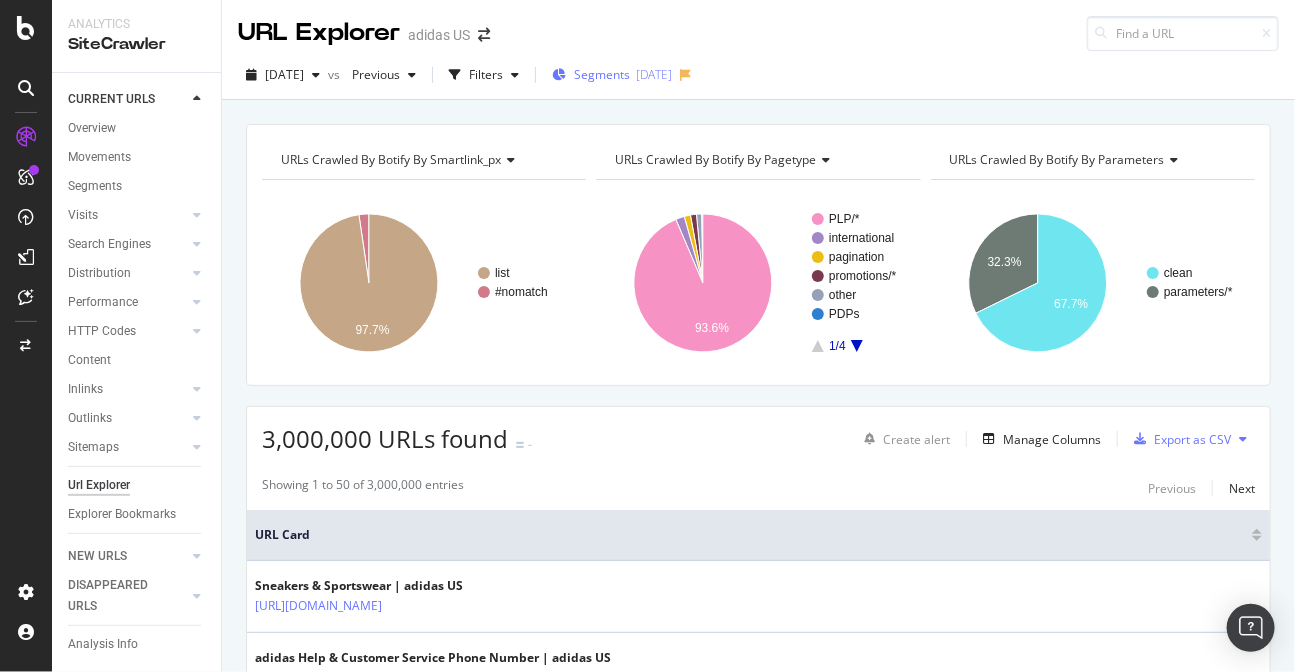 click on "Segments" at bounding box center [602, 74] 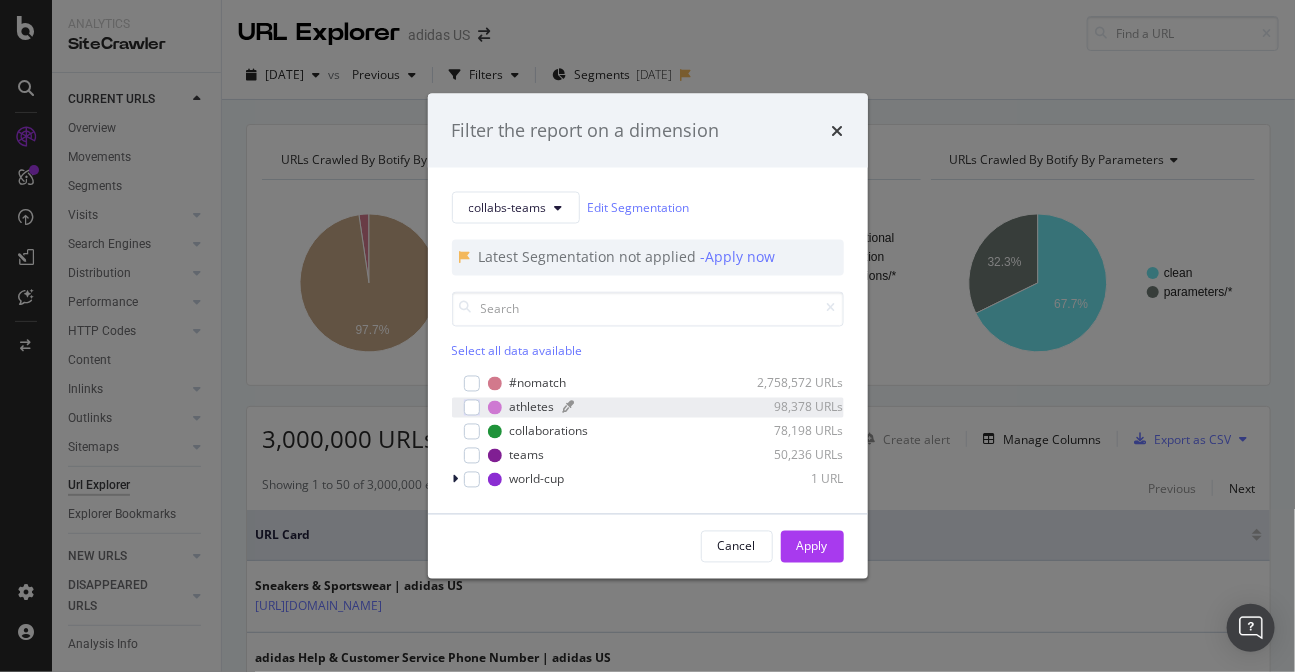 click on "athletes" at bounding box center (532, 407) 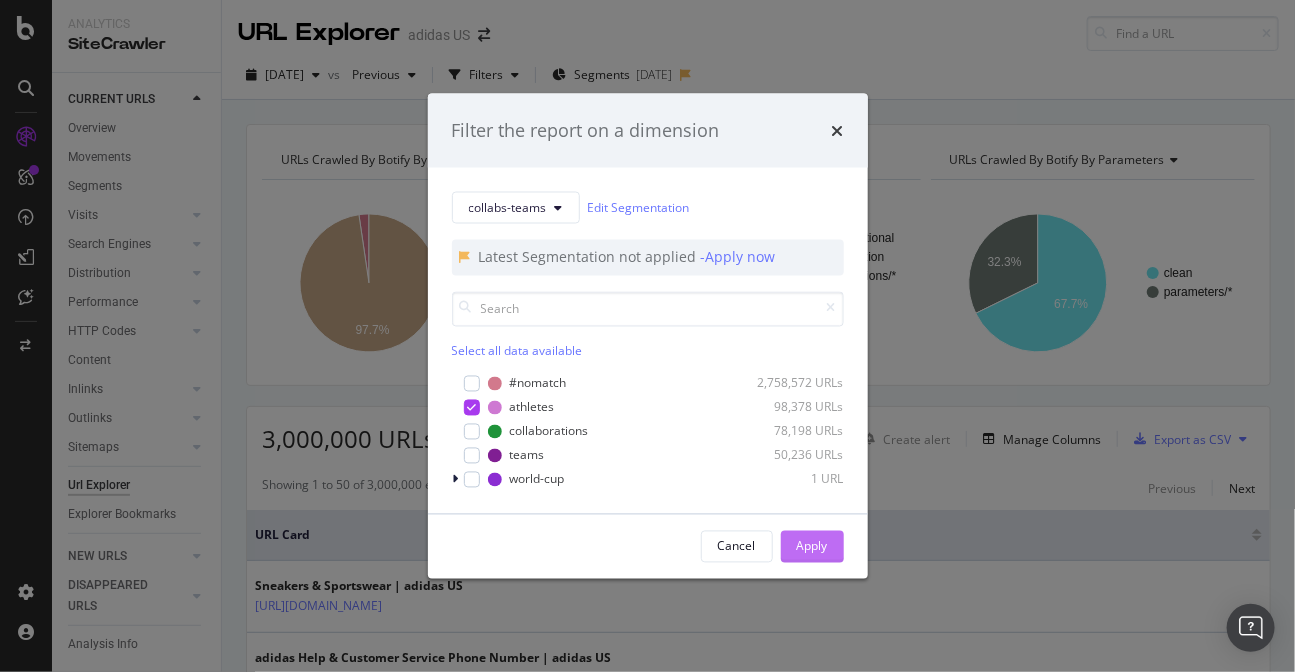 click on "Apply" at bounding box center [812, 546] 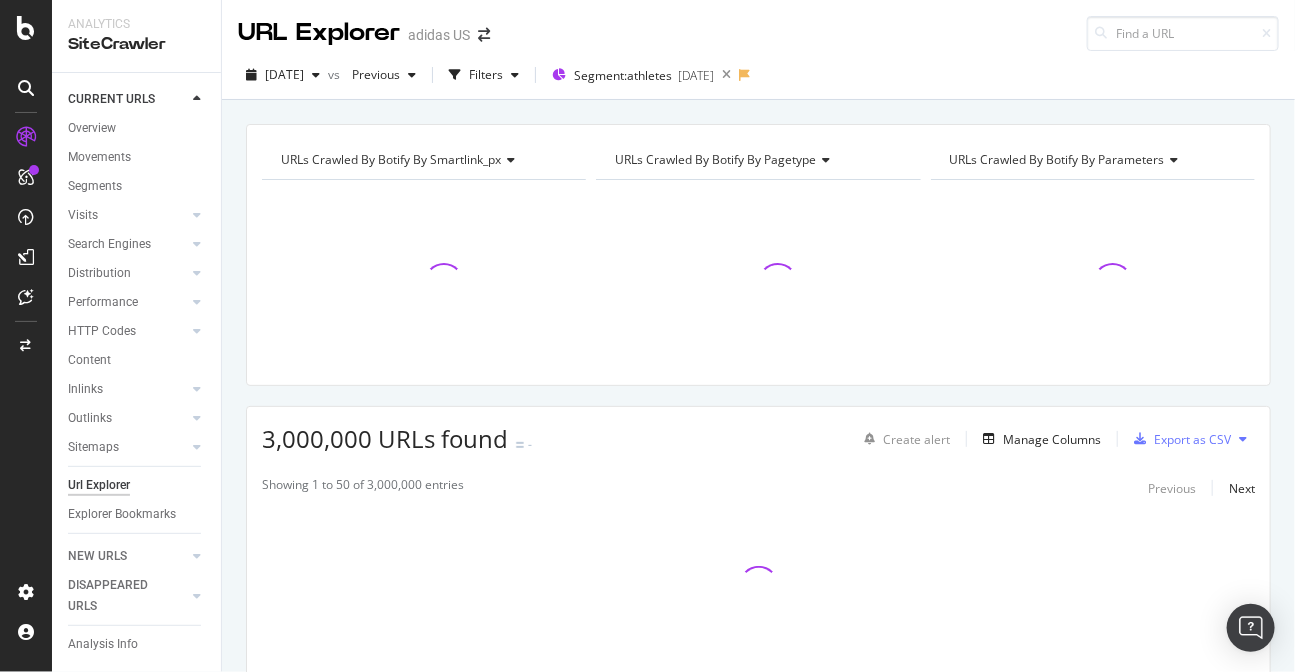 type 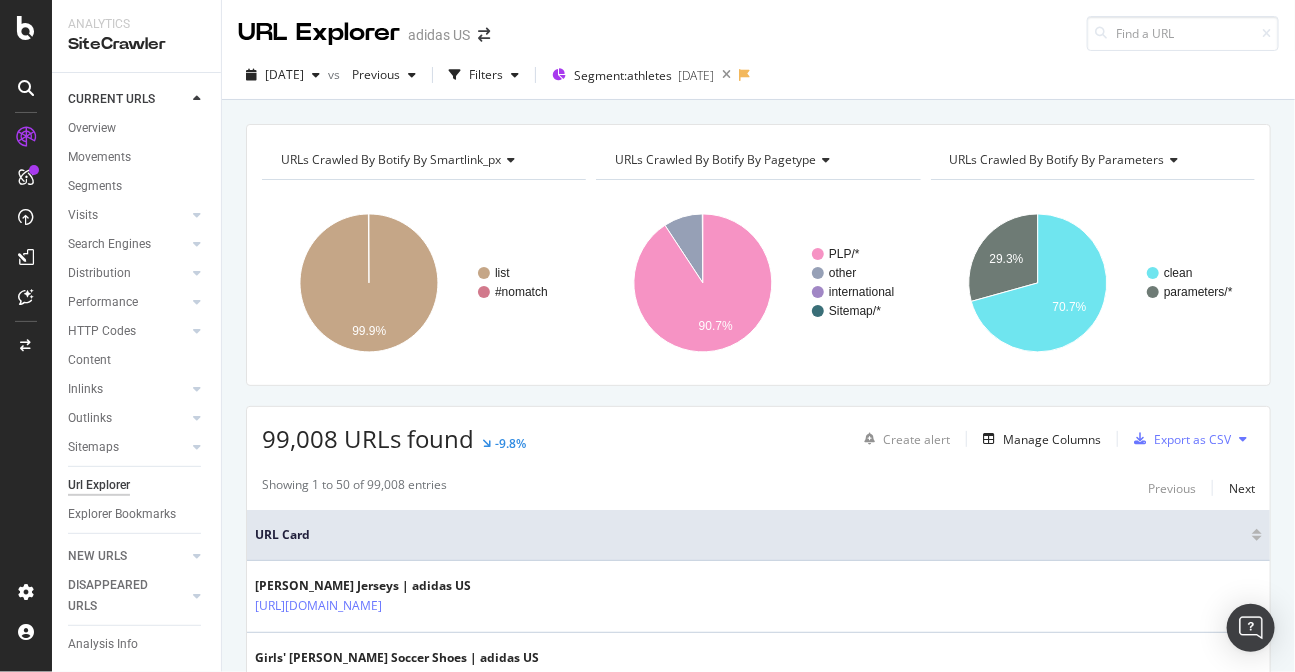 click on "CURRENT URLS Overview Movements Segments Visits Analysis Orphan URLs Search Engines Top Charts Segments Conversion Insights Orphans Explorer Distribution Top Charts Segments Insights Internationalization Performance Top Charts Segments Insights HTTP Codes Top Charts Segments Insights Content Inlinks Top Charts Segments Insights Outlinks Top Charts Segments Insights Sitemaps Top Charts Insights Url Explorer Explorer Bookmarks NEW URLS Overview Segments Visits Analysis Search Engines Top Charts Segments Conversion Insights Distribution Top Charts Segments Insights Internationalization Performance Top Charts Segments Insights HTTP Codes Top Charts Segments Insights Content Inlinks Top Charts Segments Insights Outlinks Top Charts Segments Insights Sitemaps Top Charts Insights Url Explorer Explorer Bookmarks DISAPPEARED URLS Overview Segments Visits Analysis Search Engines Top Charts Segments Conversion Insights Distribution Top Charts Segments Insights Internationalization Performance Top Charts Segments Insights" at bounding box center [136, 372] 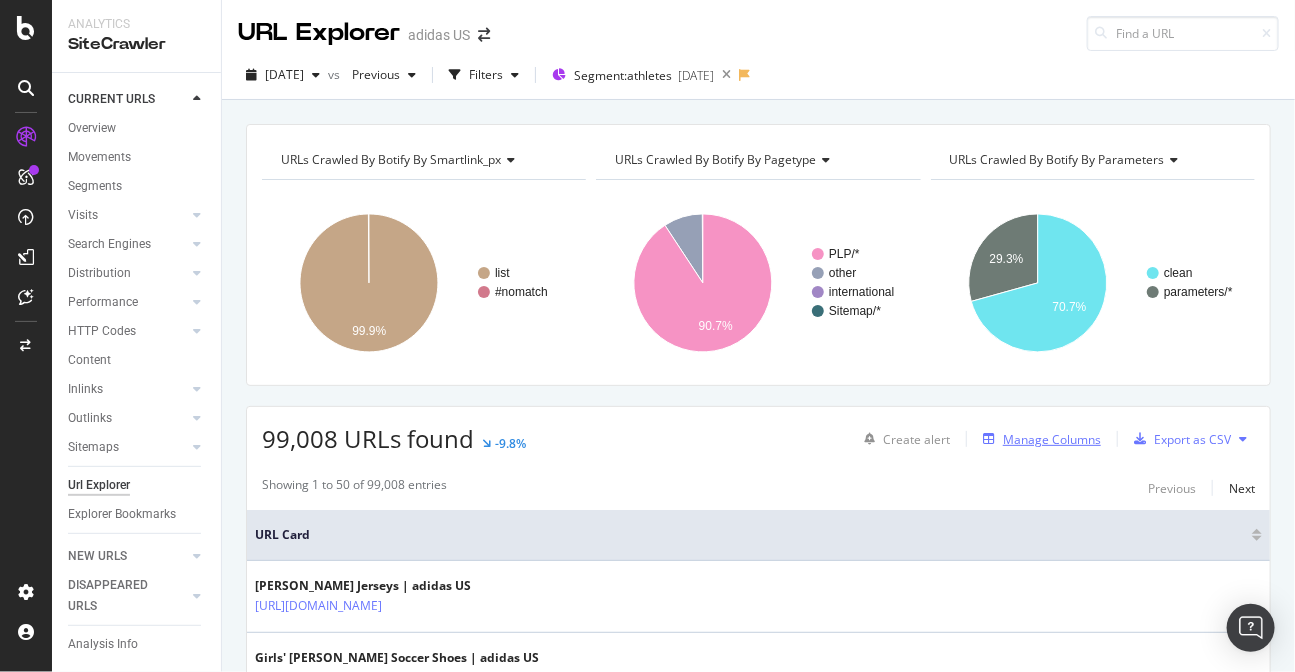 click on "Manage Columns" at bounding box center [1052, 439] 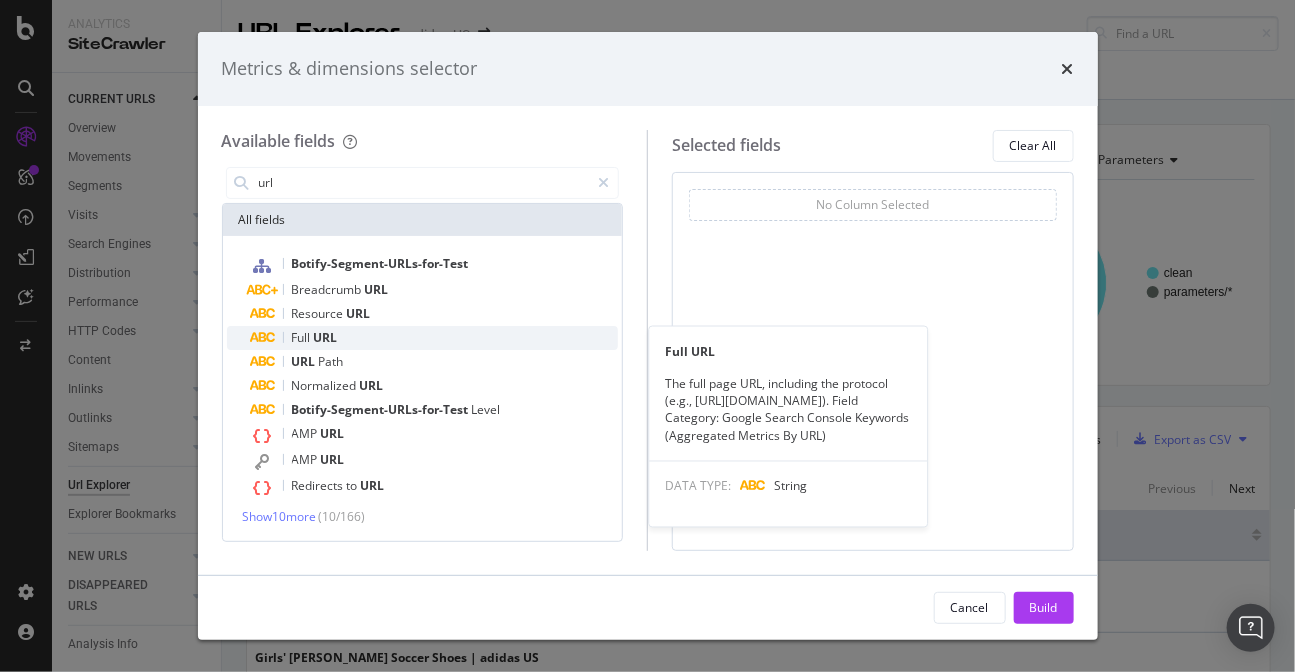 click on "URL" at bounding box center [326, 337] 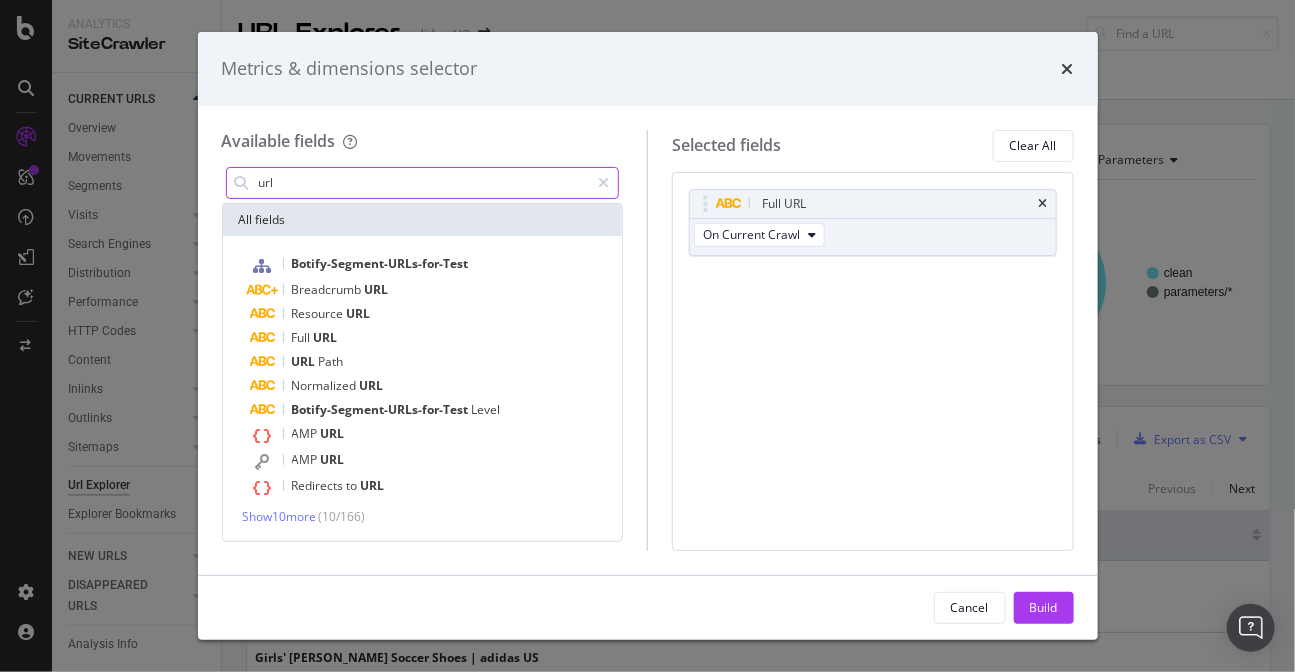 click on "url" at bounding box center (423, 183) 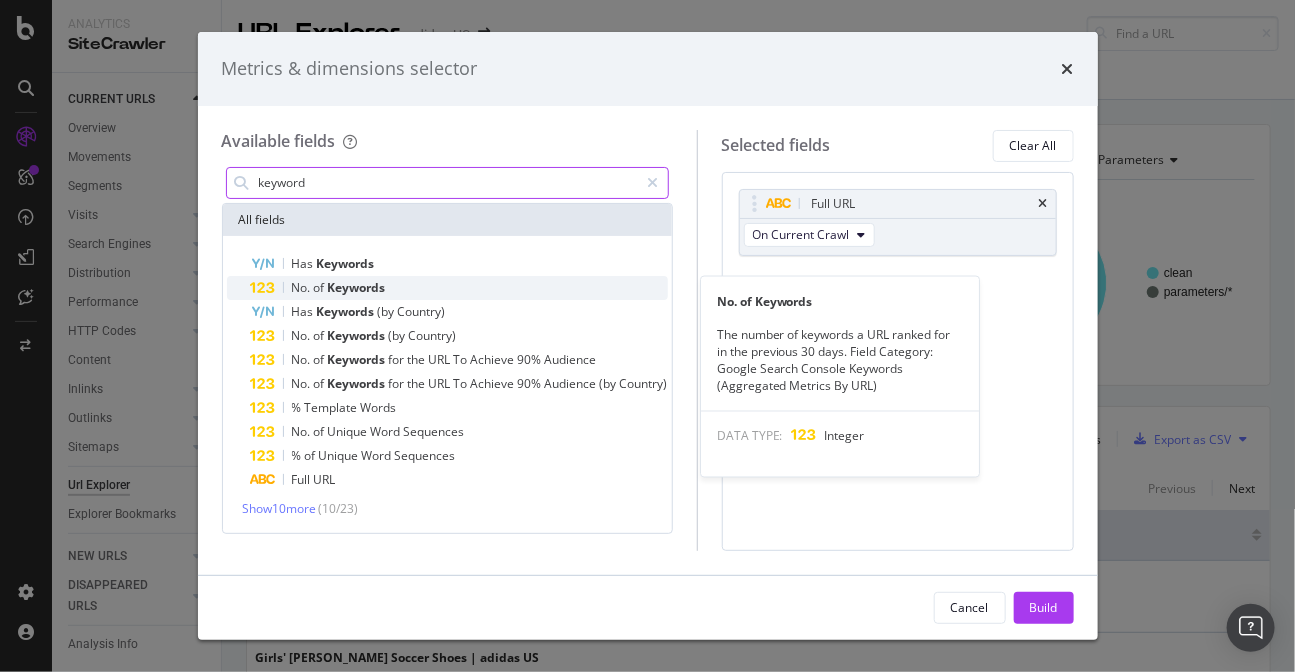 type on "keyword" 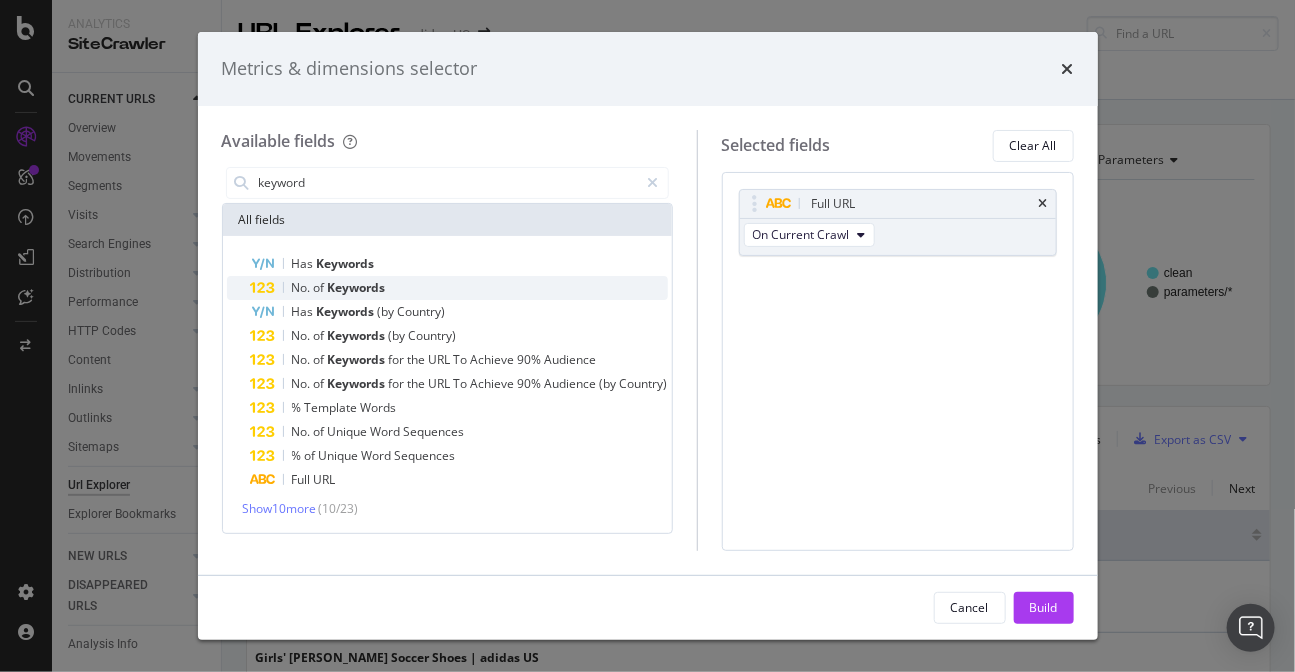 click on "Keywords" at bounding box center (357, 287) 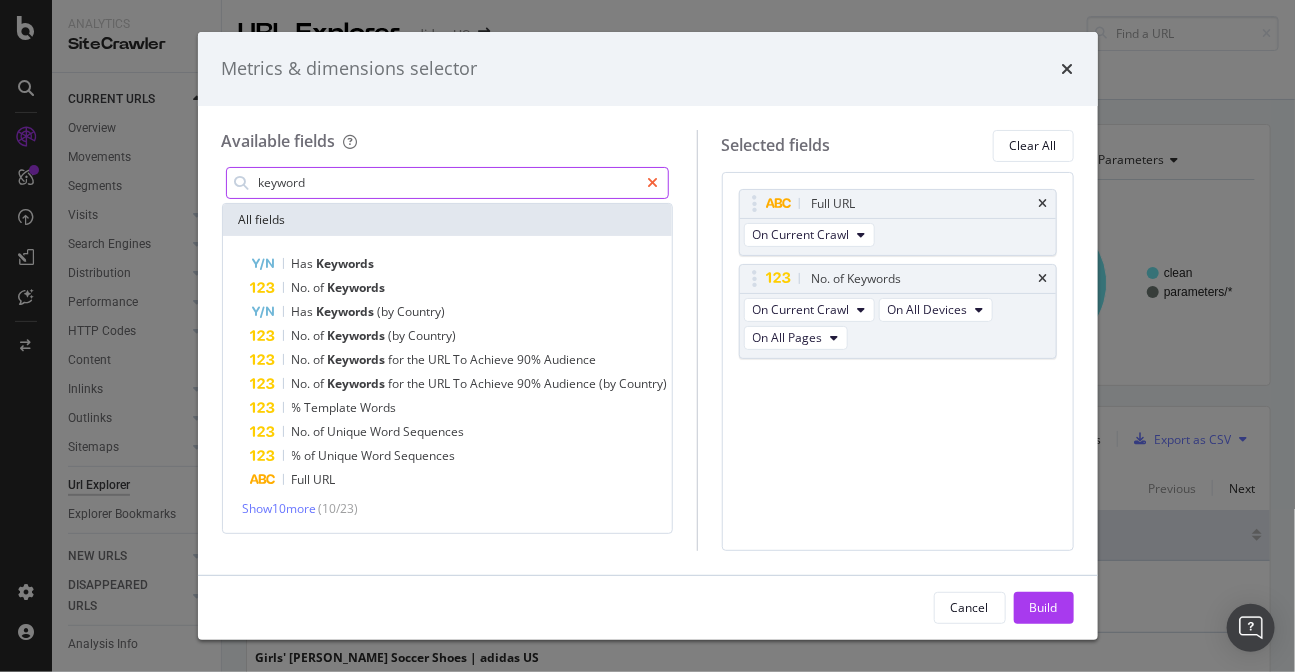 click at bounding box center (653, 183) 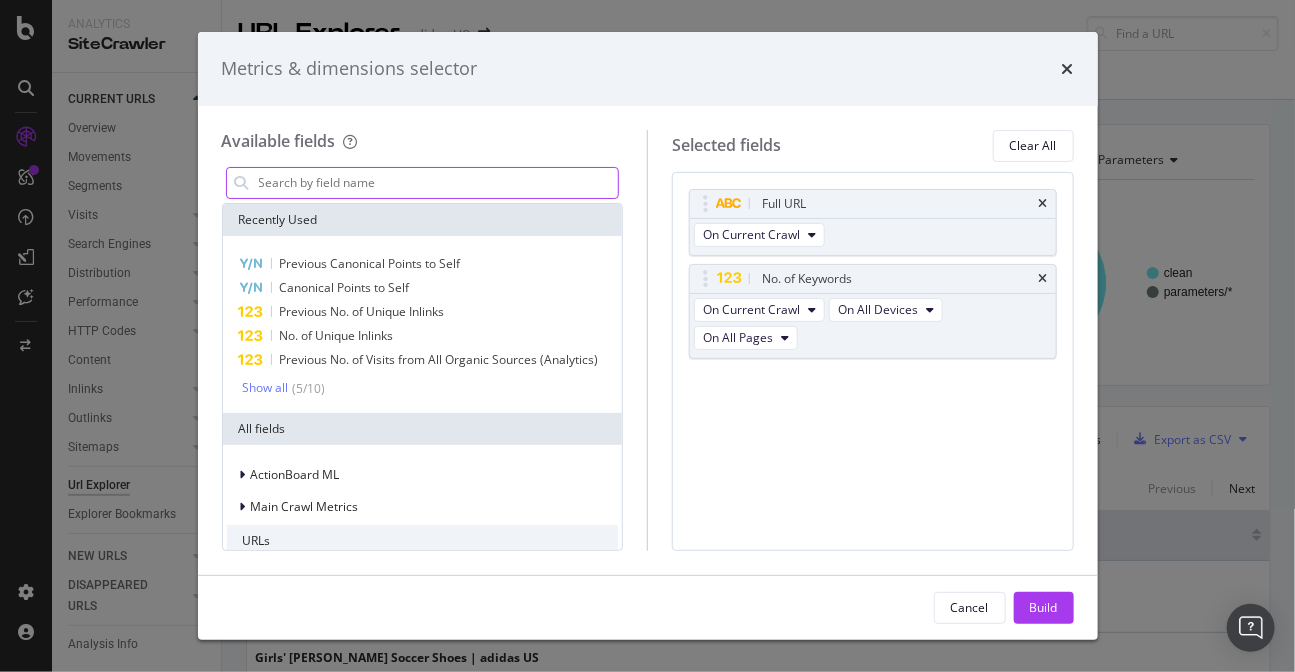 click at bounding box center (438, 183) 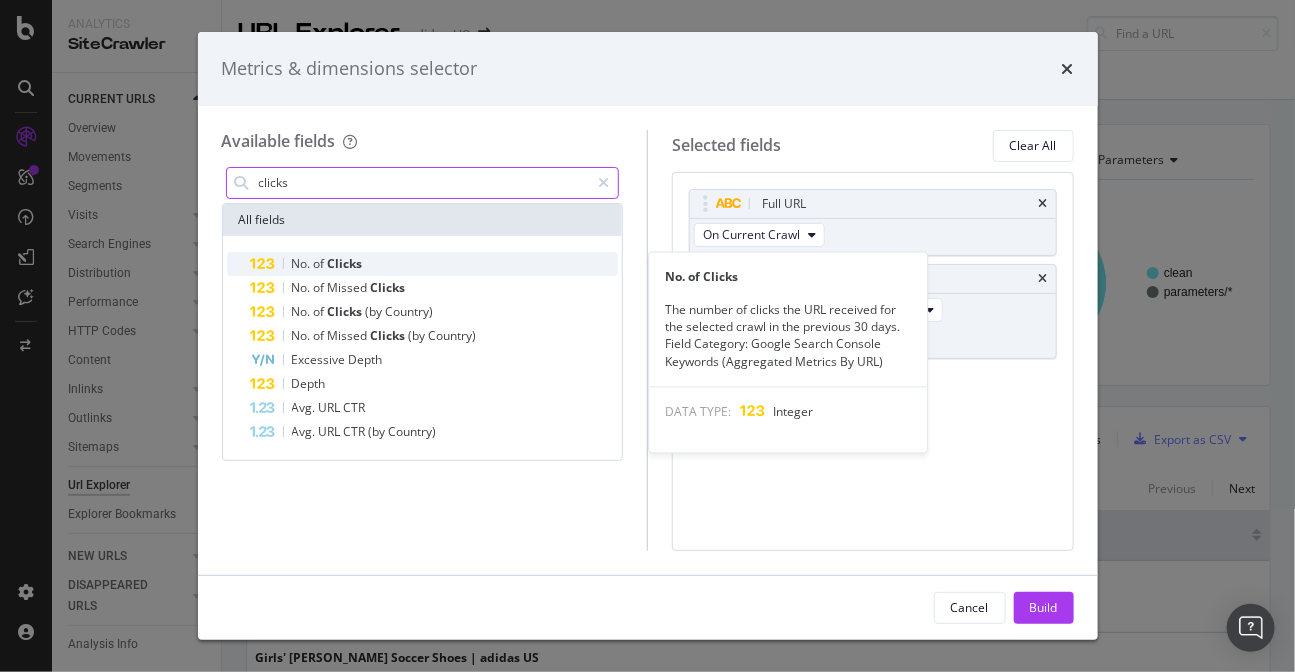 type on "clicks" 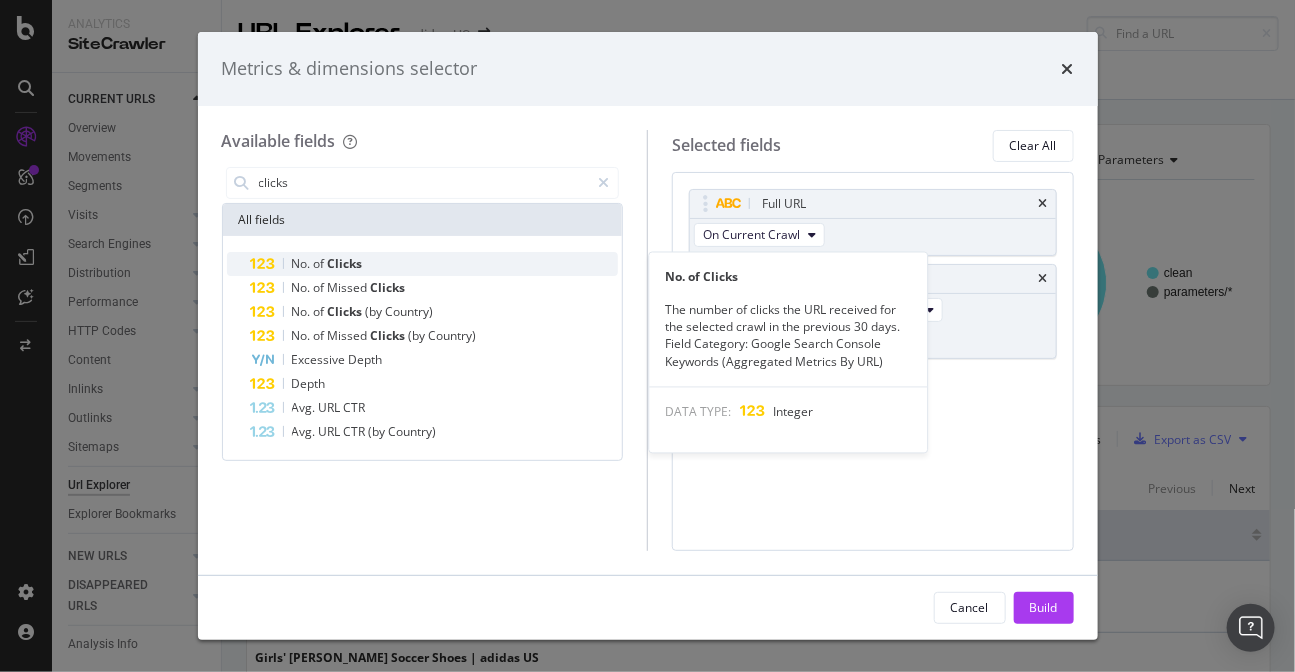 click on "of" at bounding box center (321, 263) 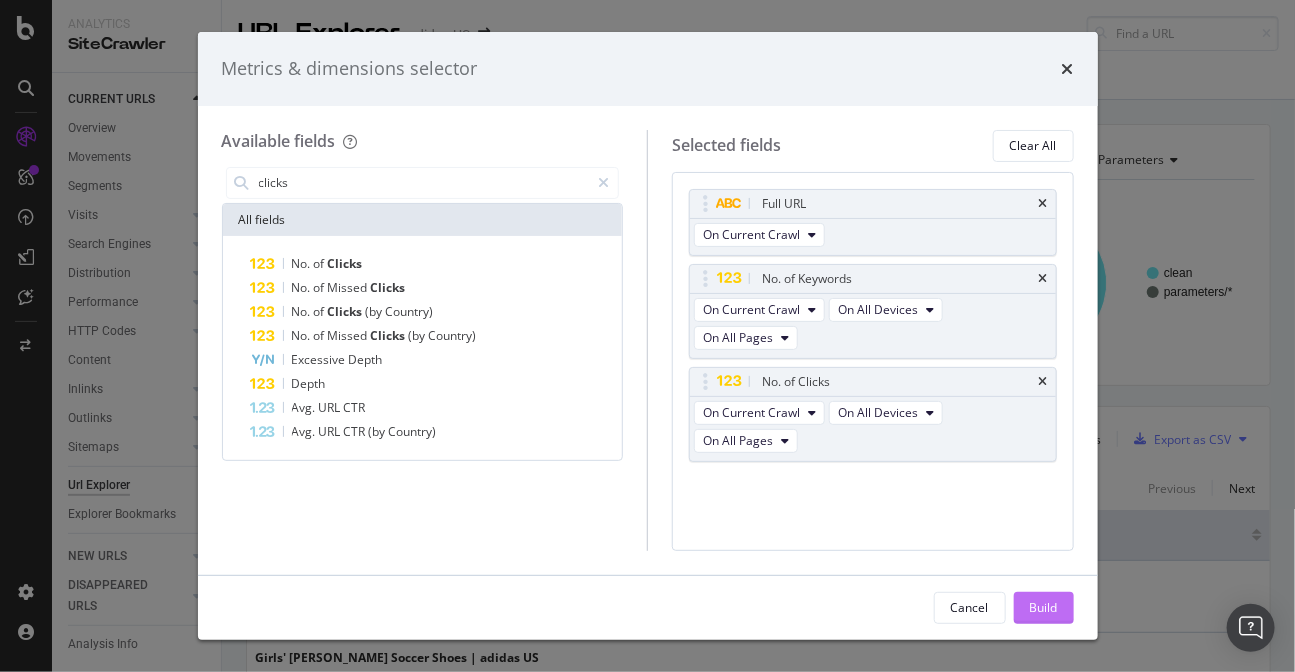 click on "Build" at bounding box center (1044, 608) 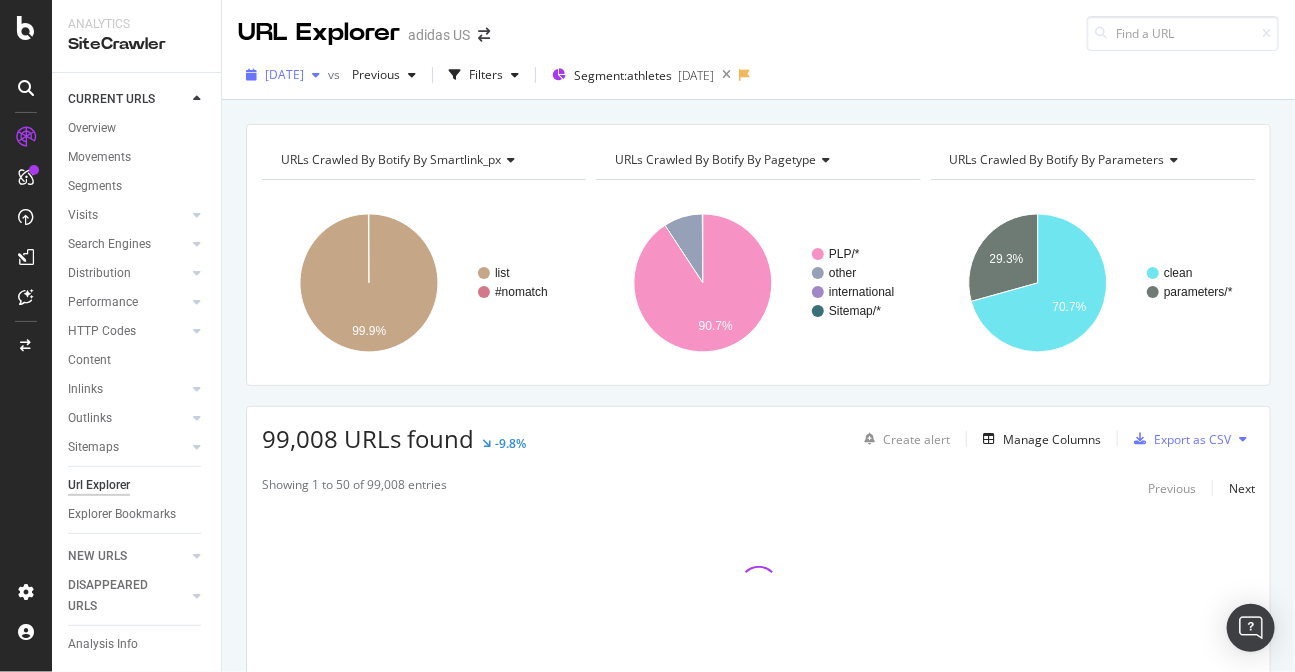 click on "[DATE]" at bounding box center [284, 74] 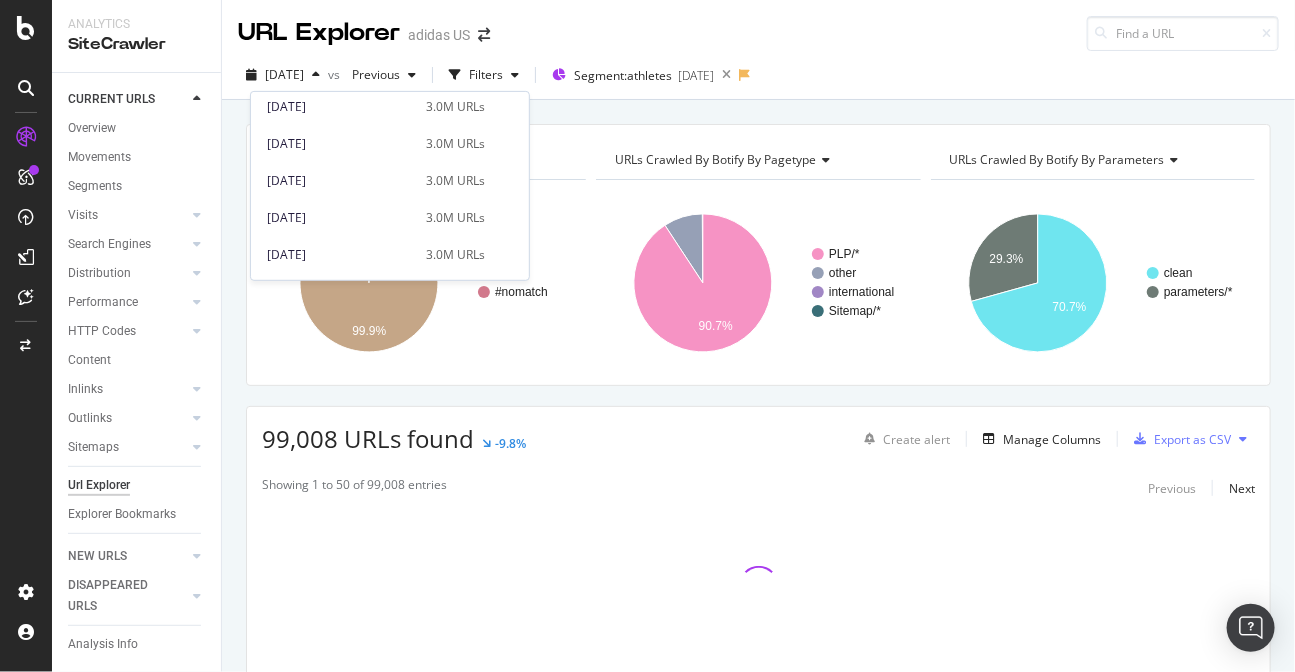 scroll, scrollTop: 87, scrollLeft: 0, axis: vertical 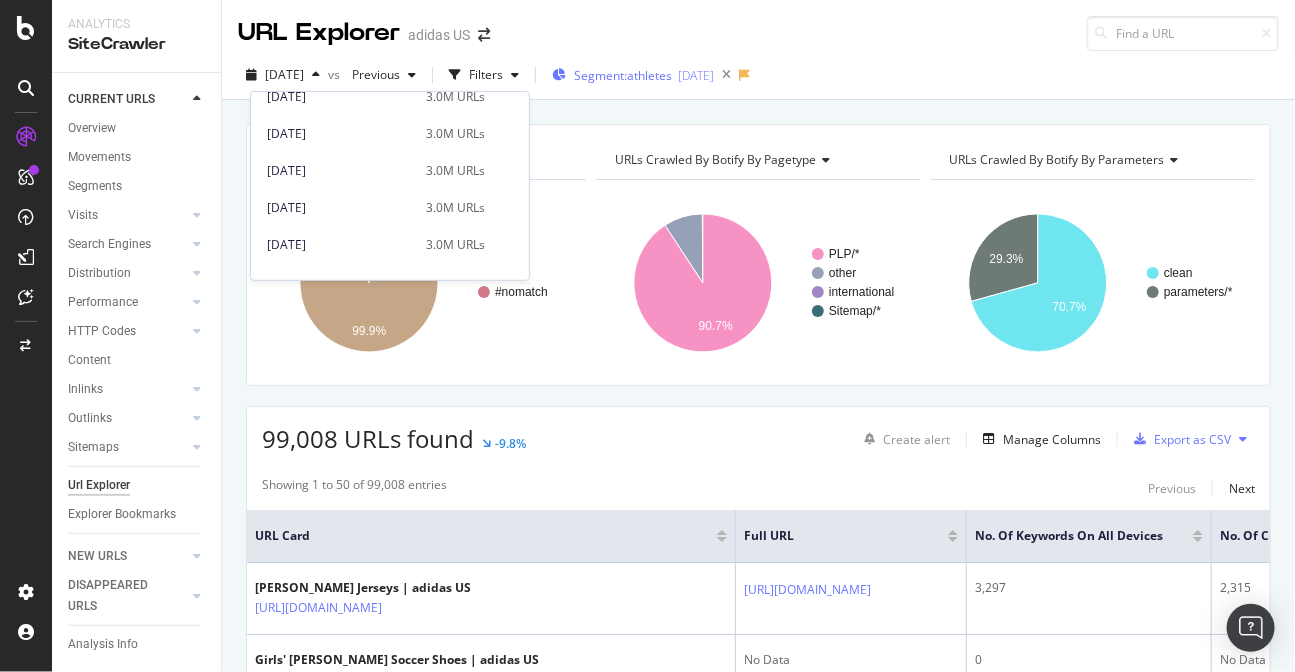 click on "Segment:  athletes [DATE]" at bounding box center (633, 75) 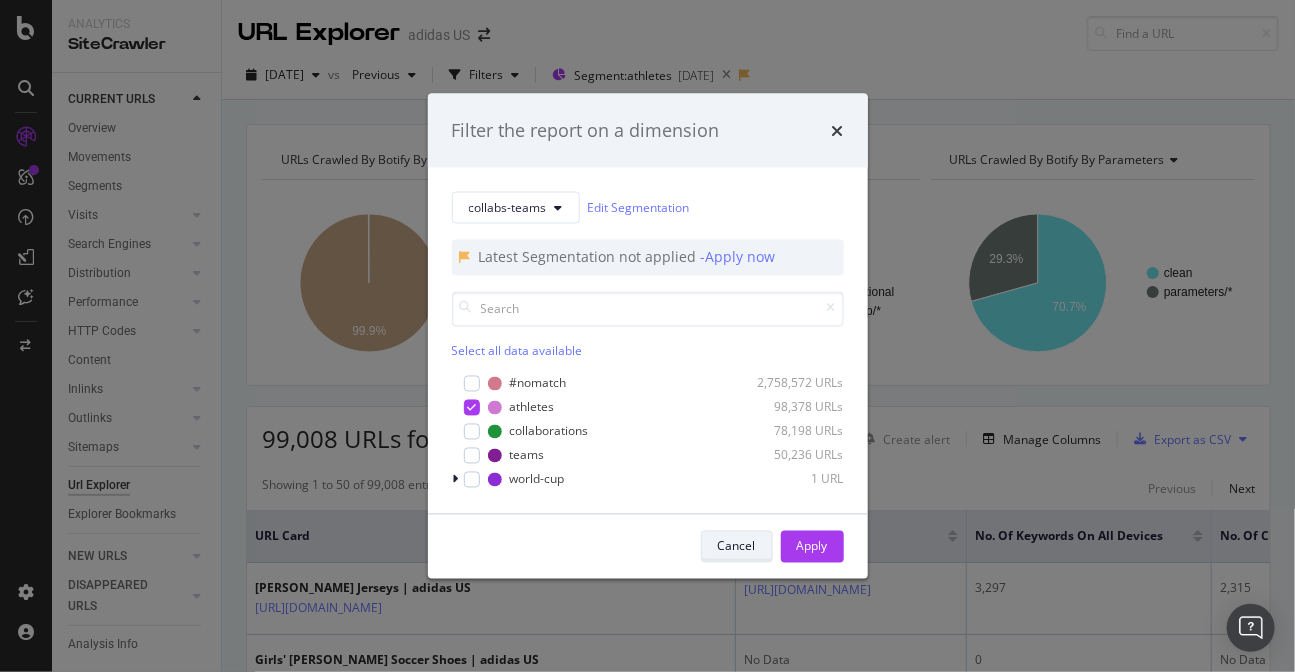click on "Cancel" at bounding box center [737, 546] 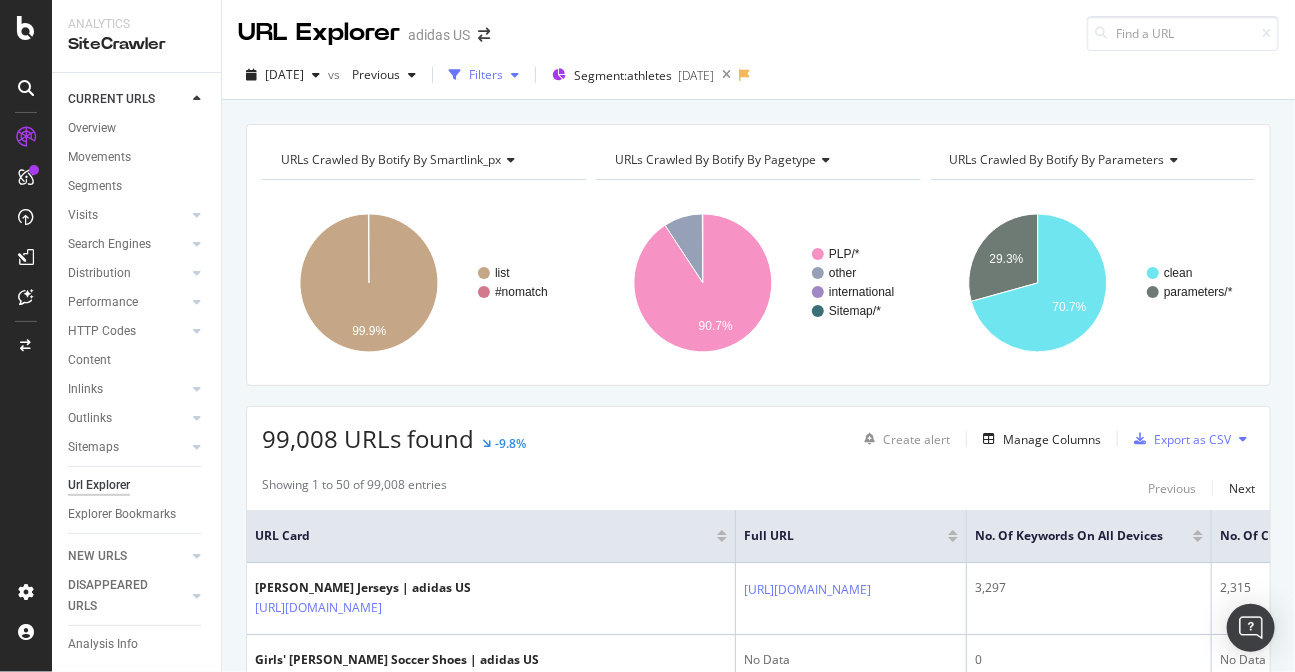 click on "Filters" at bounding box center [484, 75] 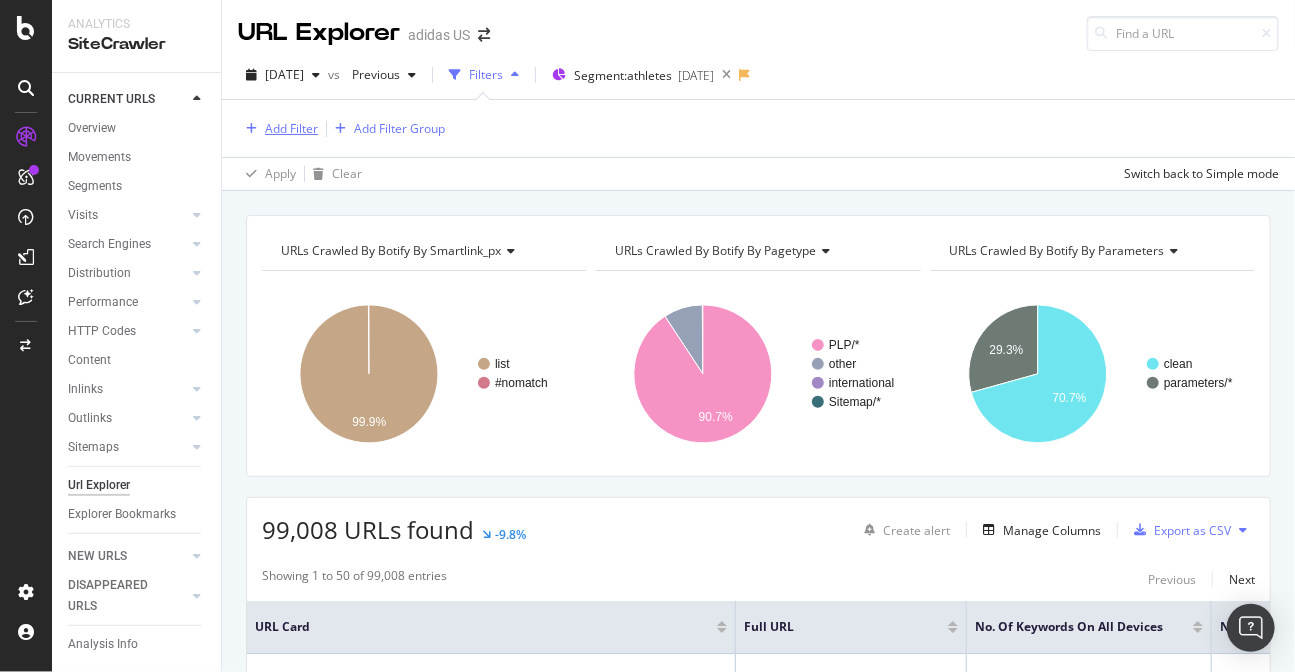 click on "Add Filter" at bounding box center (291, 128) 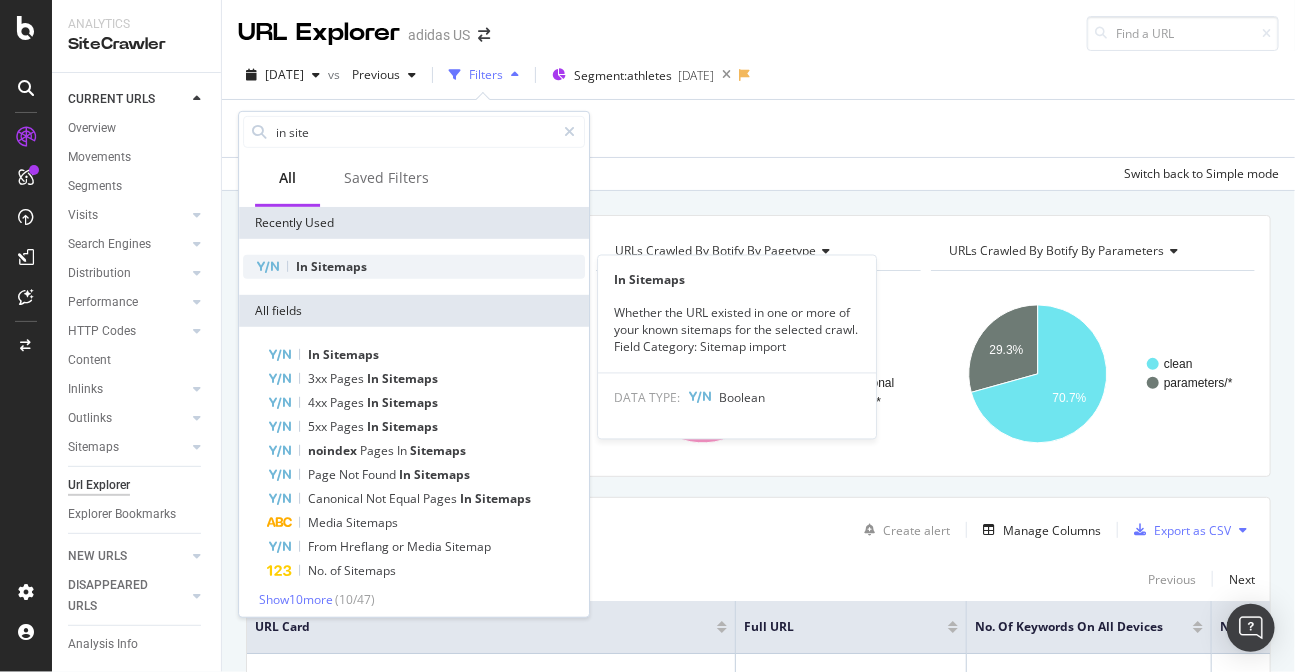 type on "in site" 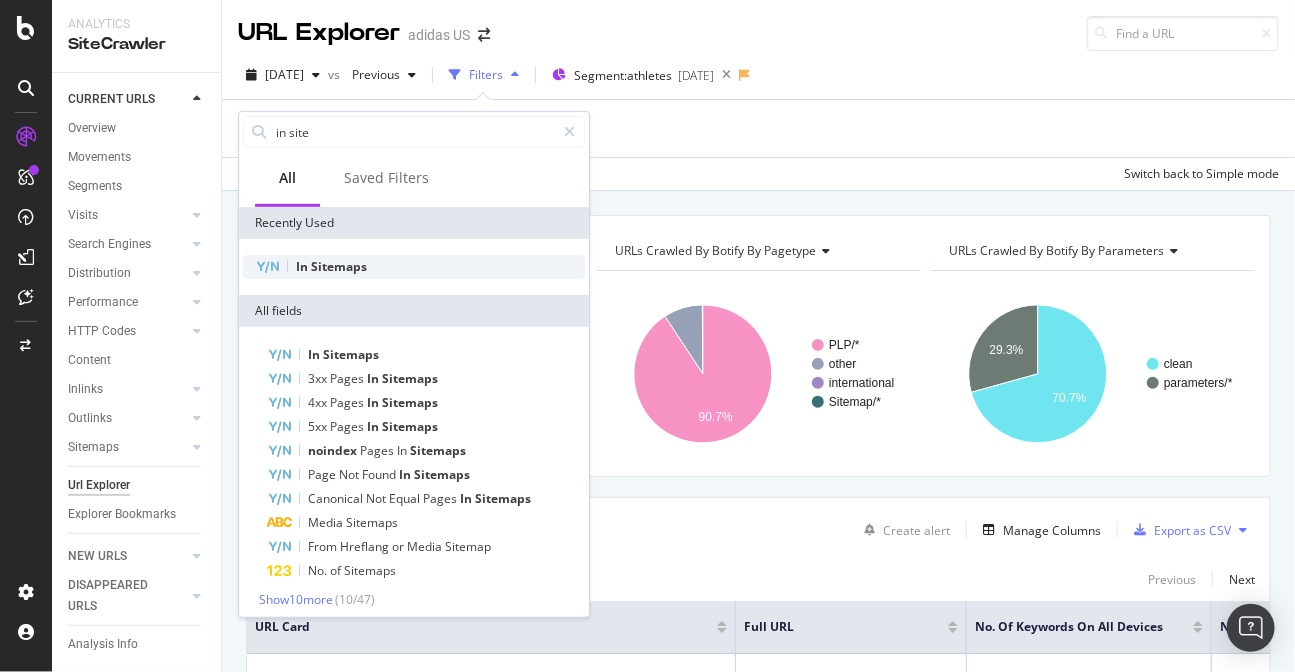 click on "Sitemaps" at bounding box center [339, 266] 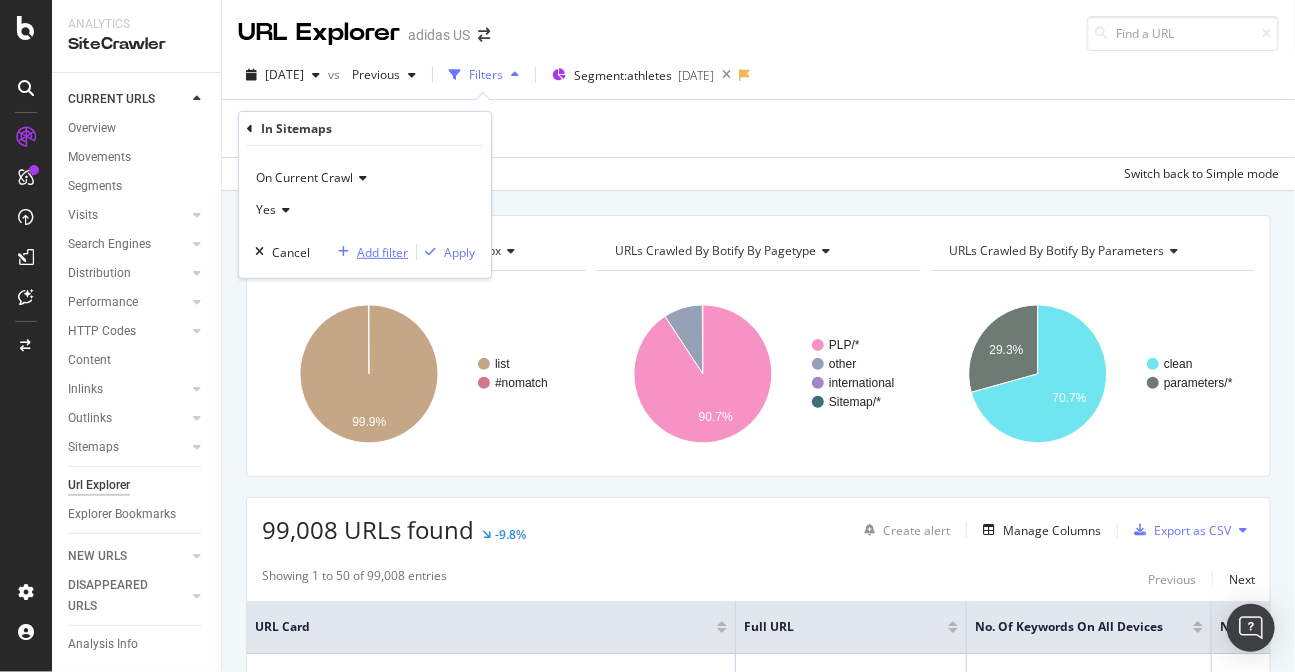 click on "Add filter" at bounding box center [382, 251] 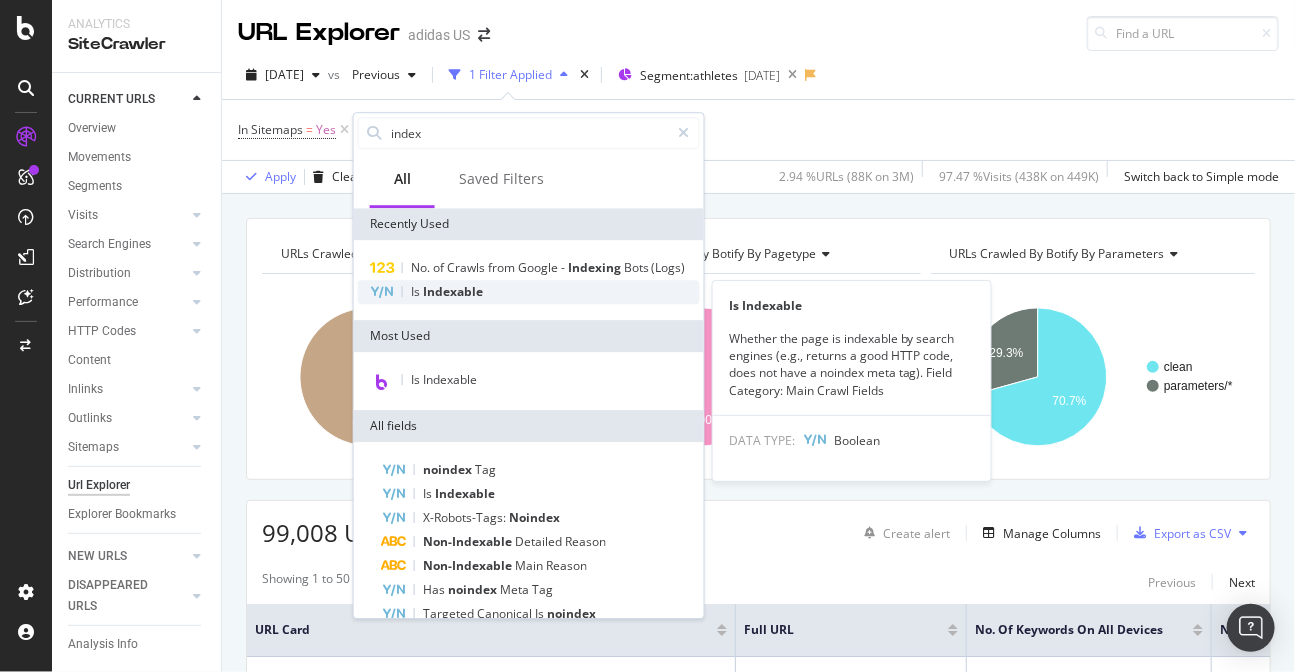 type on "index" 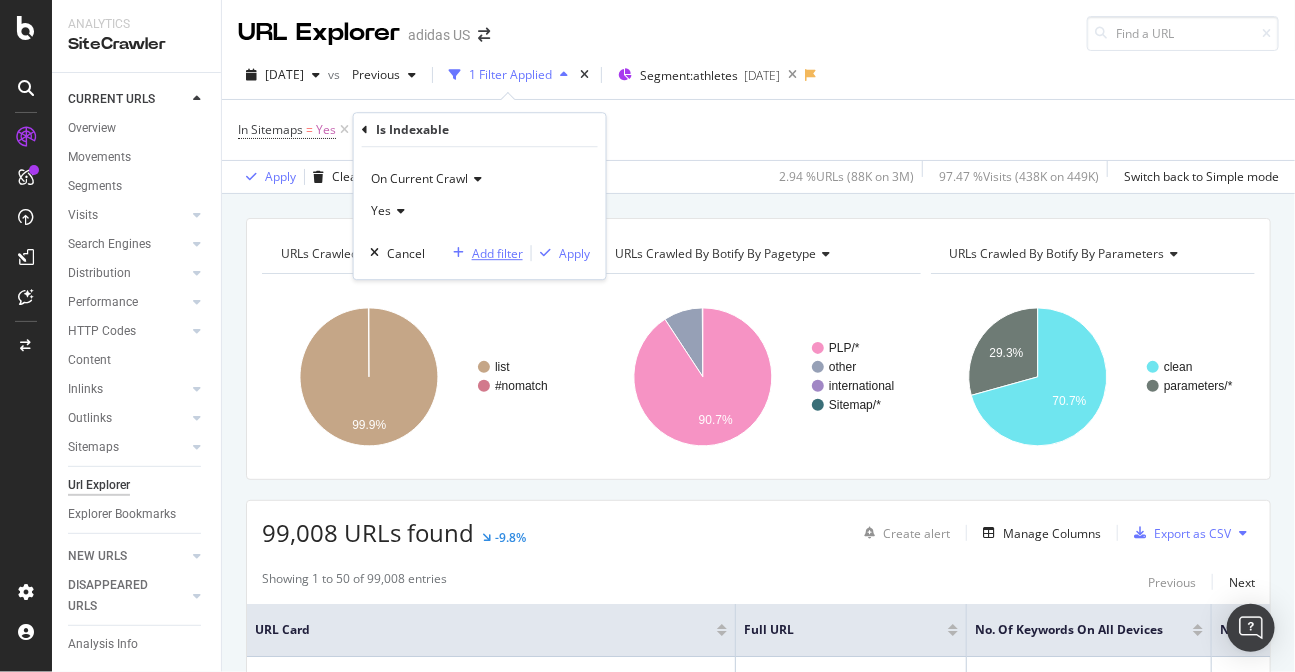 click on "Add filter" at bounding box center (497, 253) 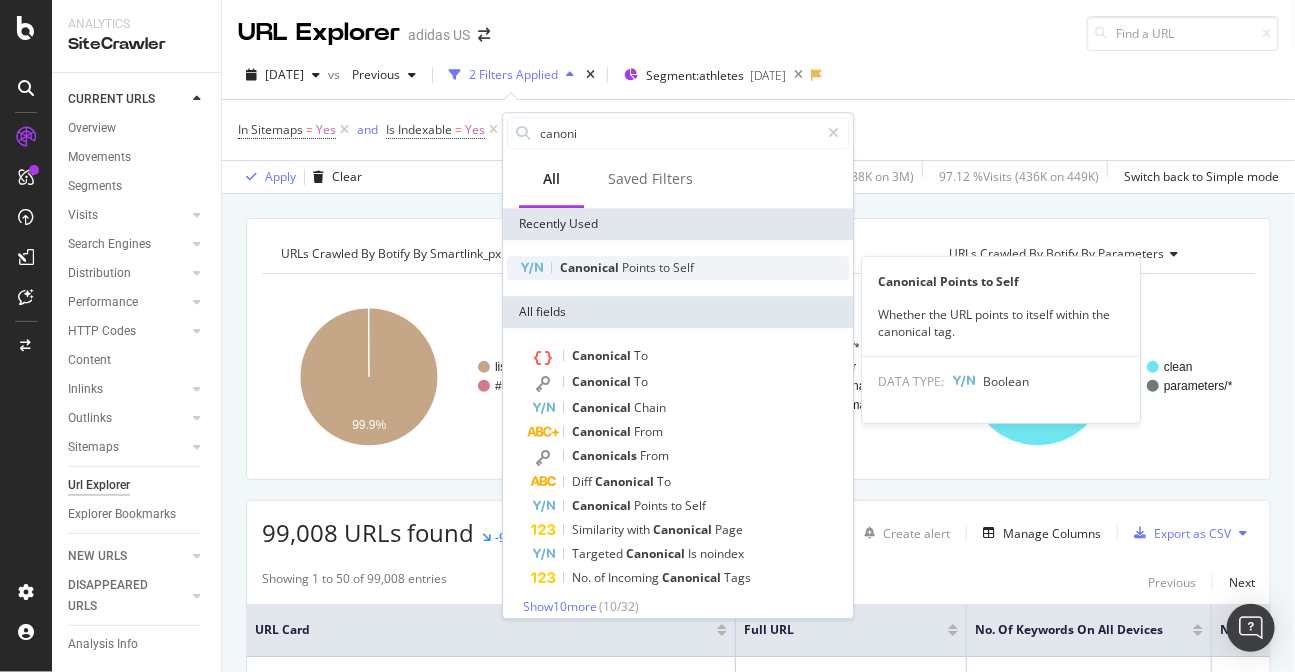 type on "canoni" 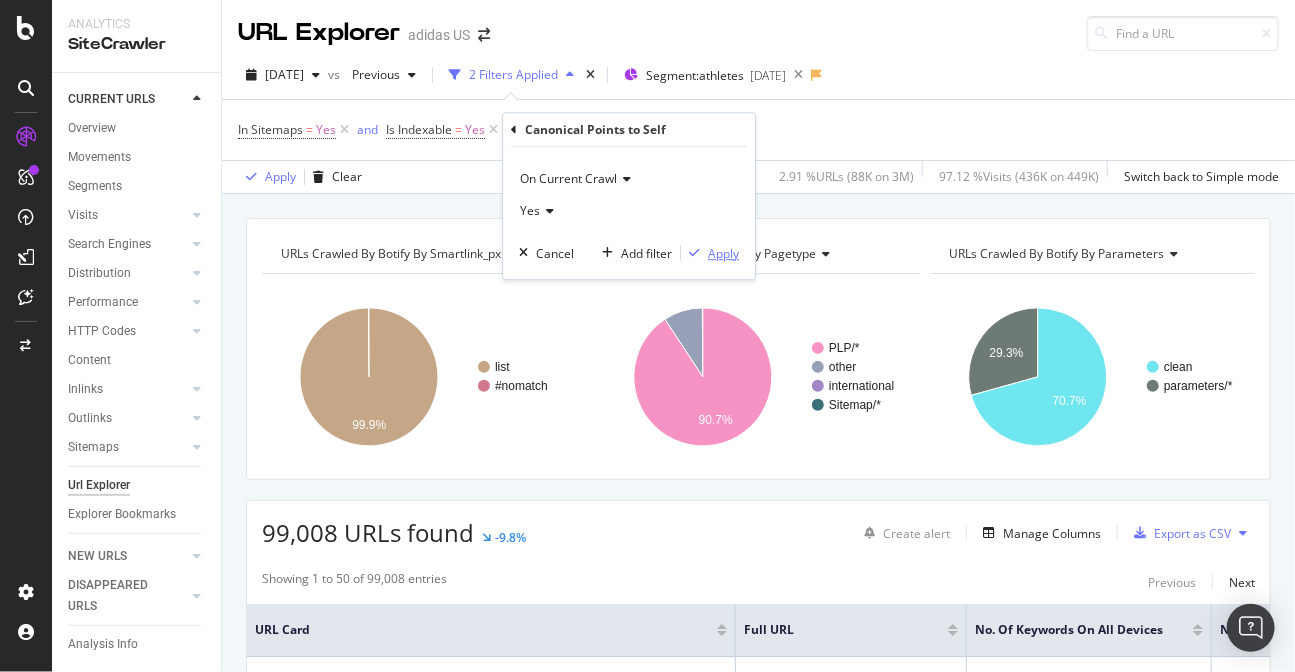 click on "Apply" at bounding box center [723, 253] 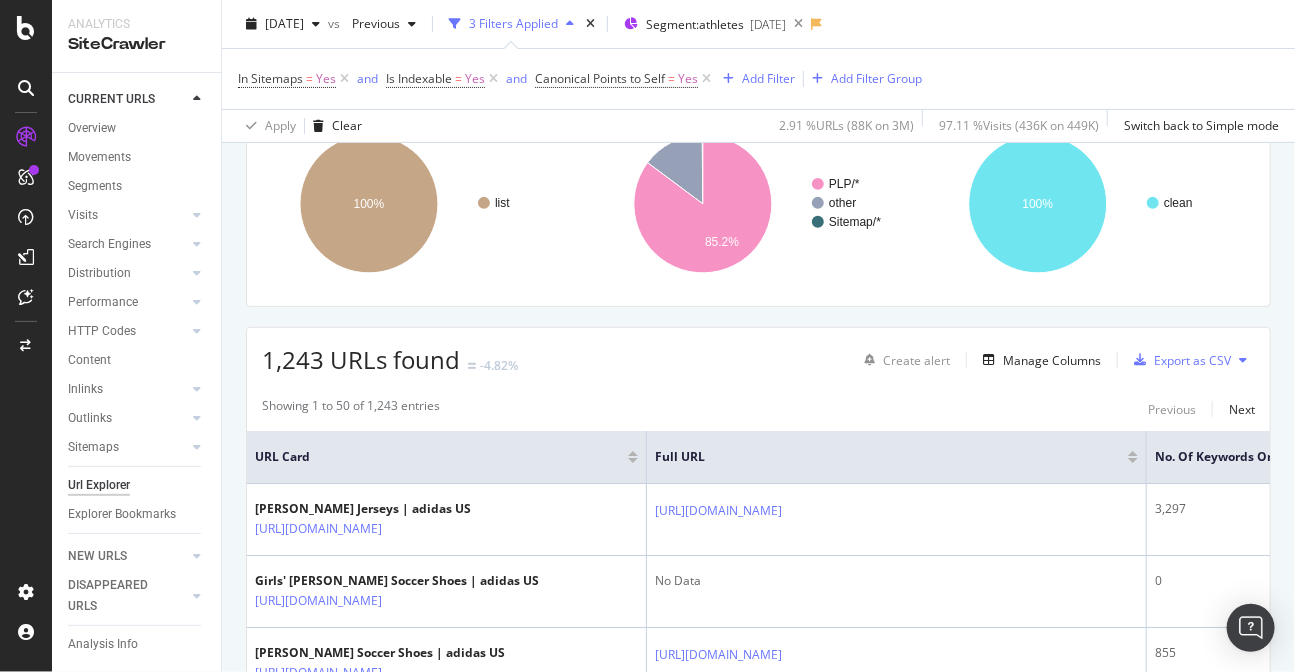 scroll, scrollTop: 167, scrollLeft: 0, axis: vertical 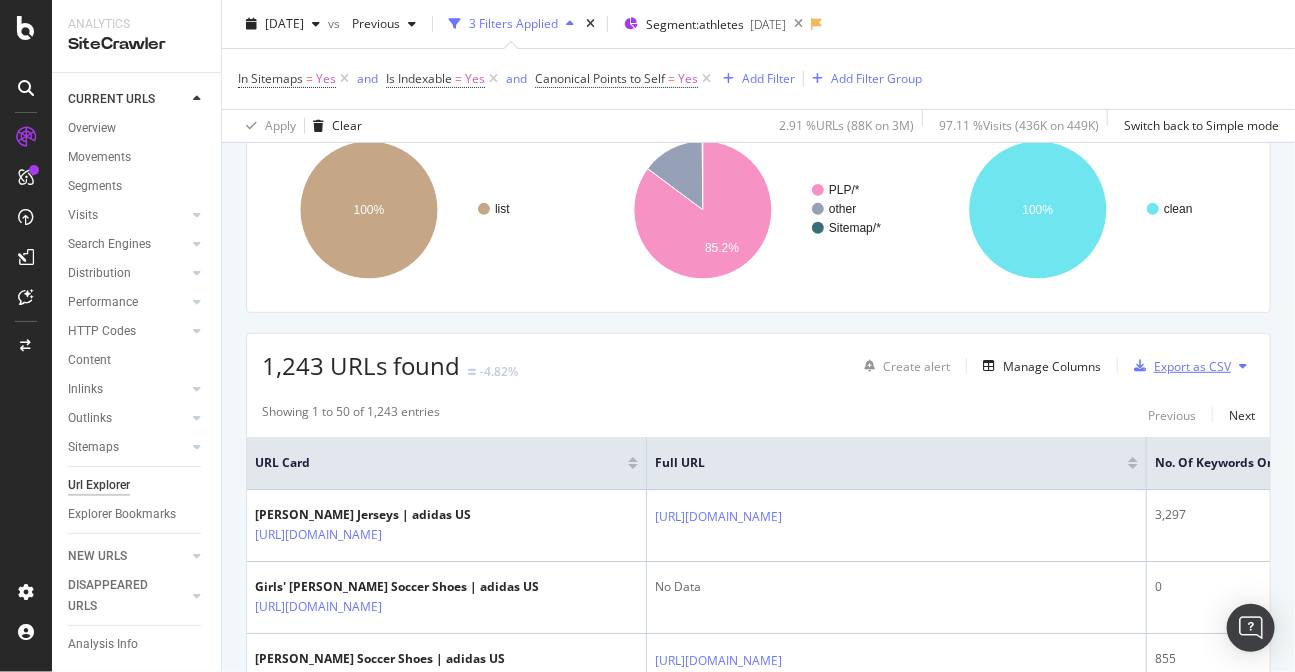 click on "Export as CSV" at bounding box center [1192, 366] 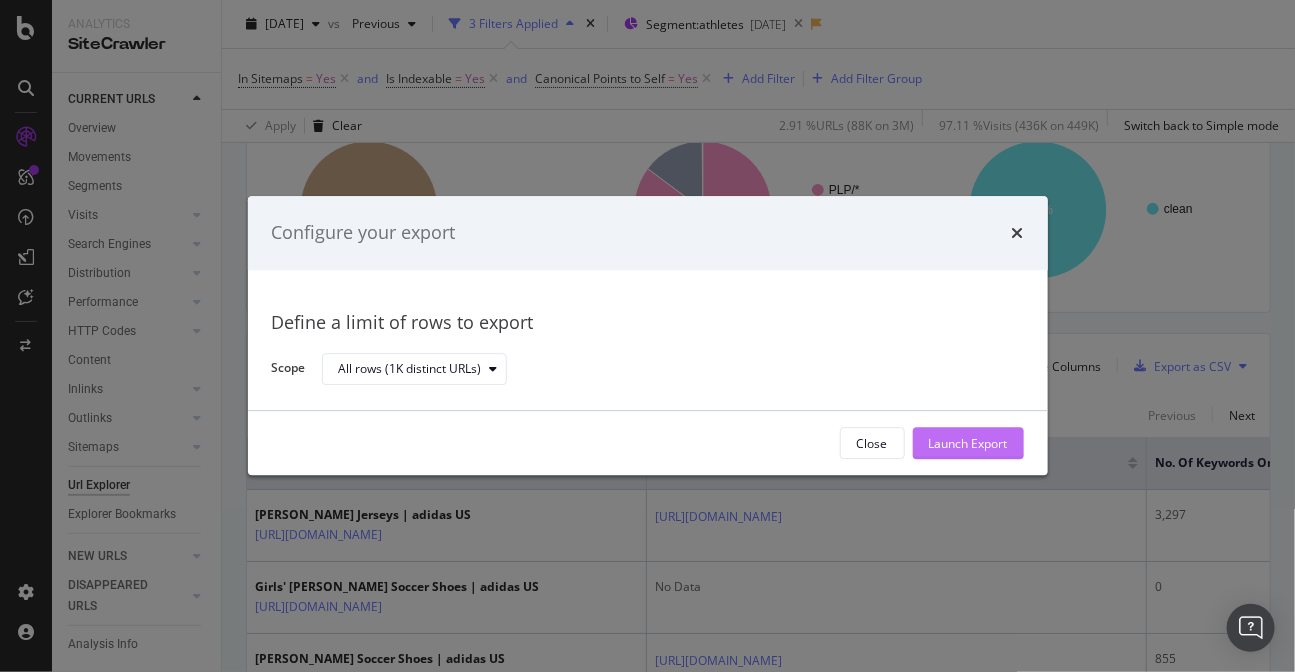 click on "Launch Export" at bounding box center (968, 443) 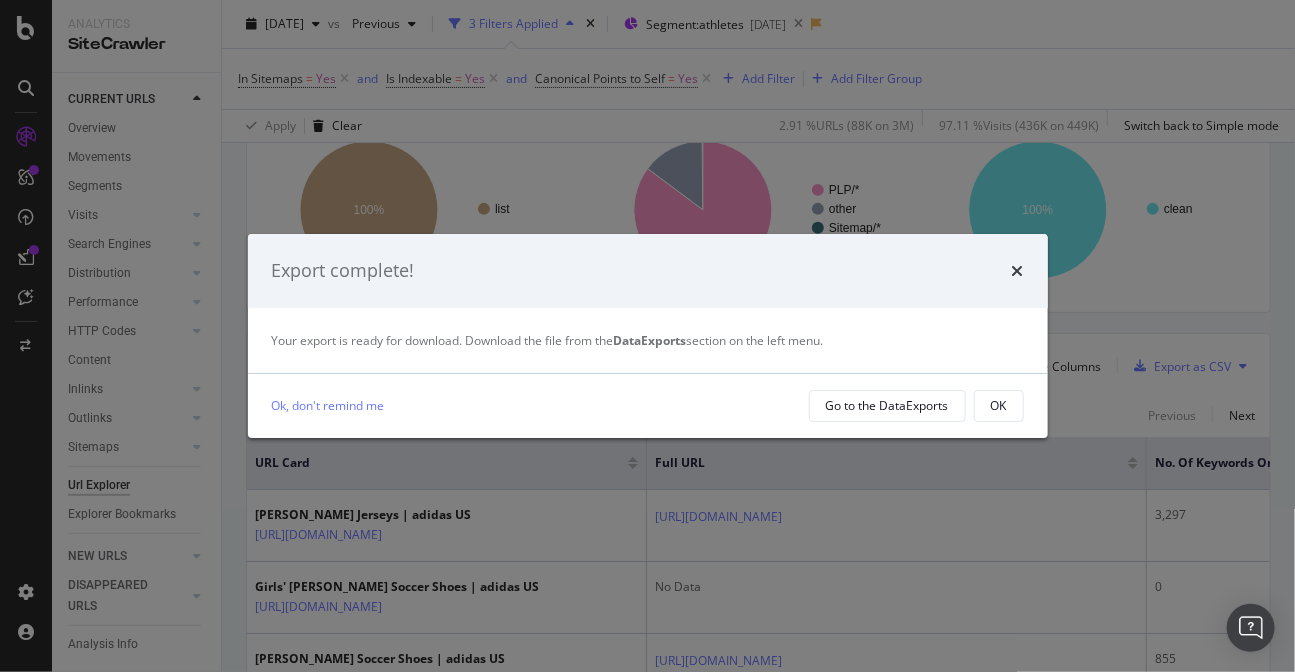 click on "OK" at bounding box center [999, 405] 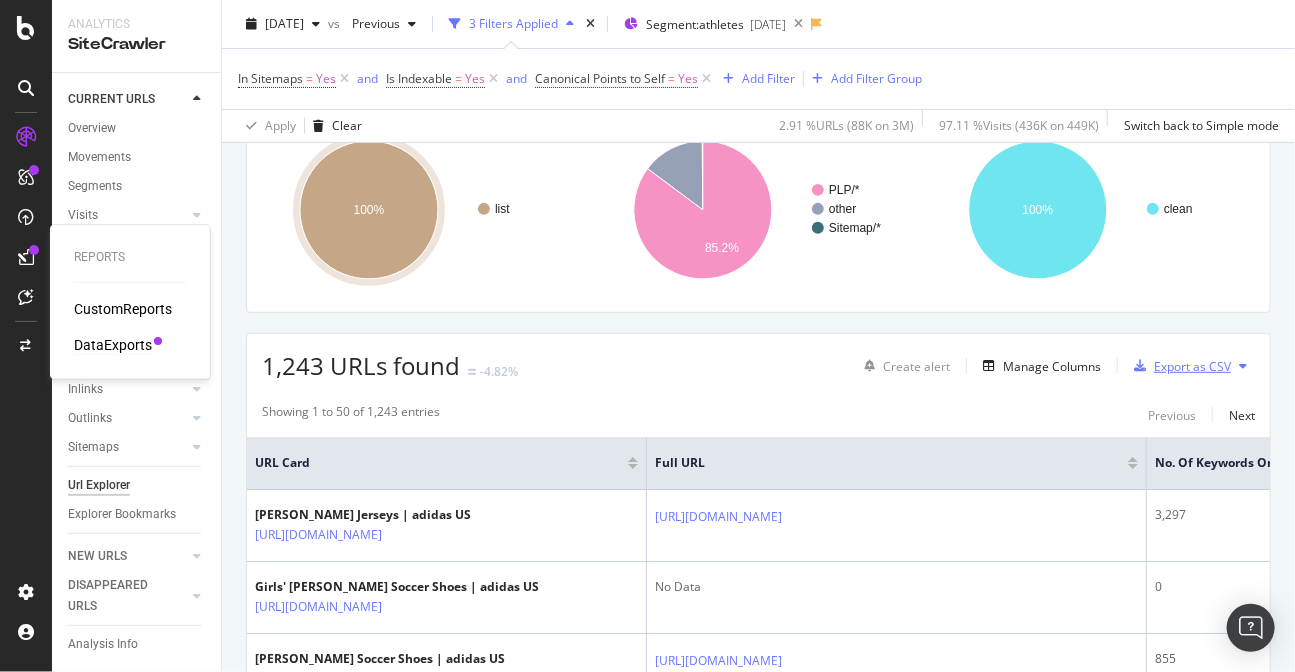 type 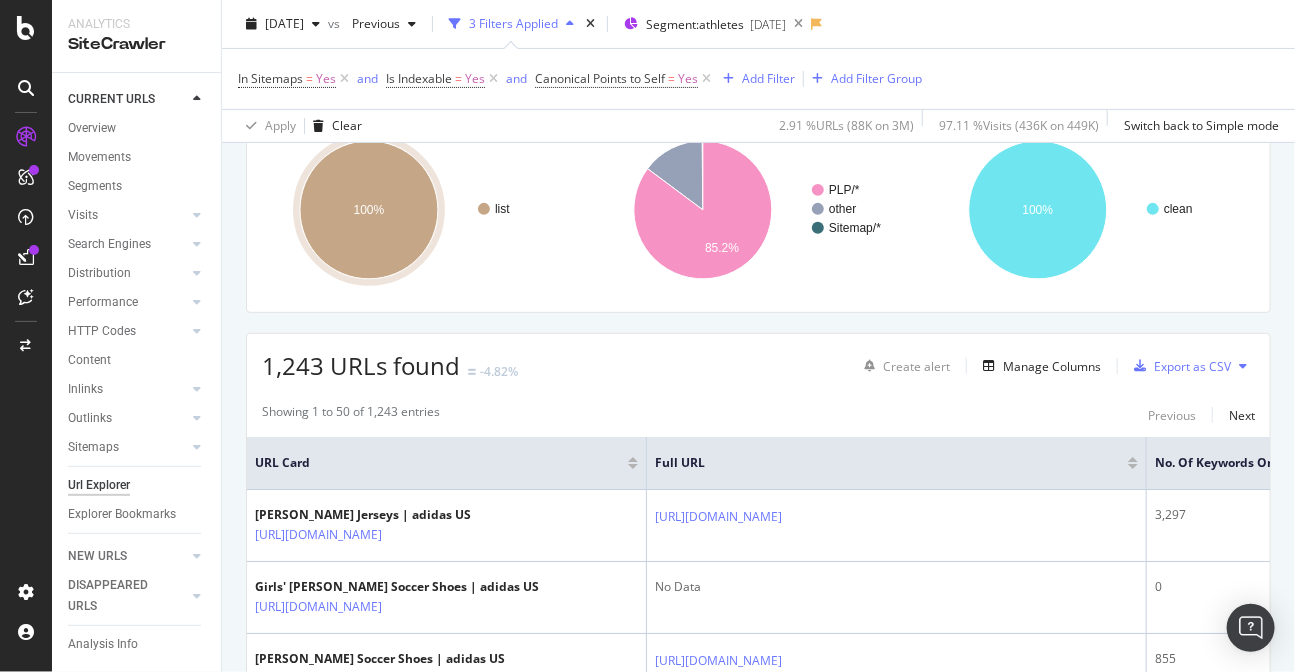 drag, startPoint x: 109, startPoint y: 343, endPoint x: 415, endPoint y: 54, distance: 420.90024 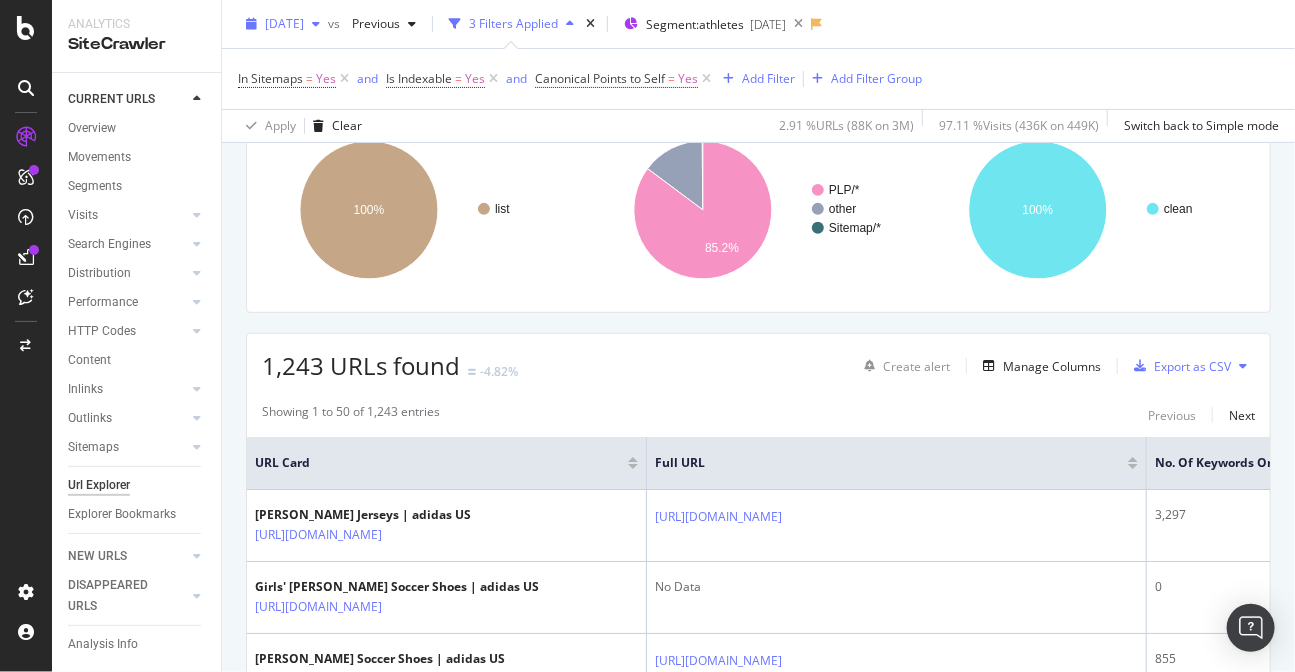 click on "[DATE]" at bounding box center [284, 23] 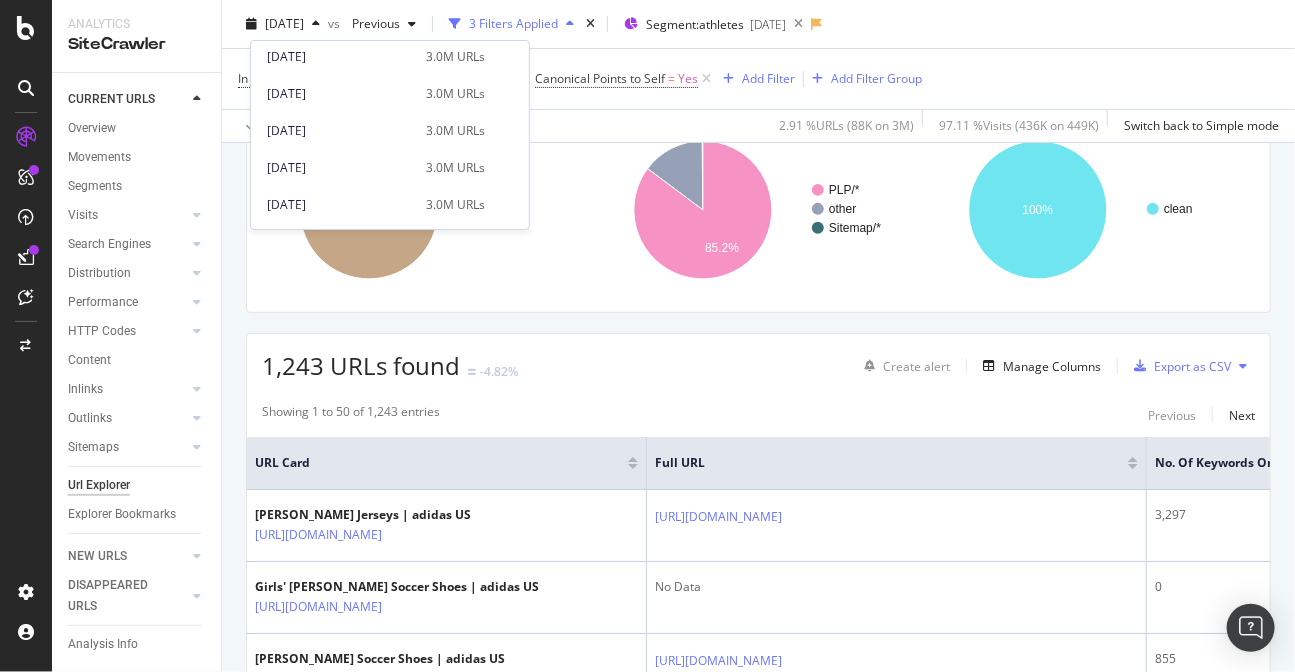 scroll, scrollTop: 513, scrollLeft: 0, axis: vertical 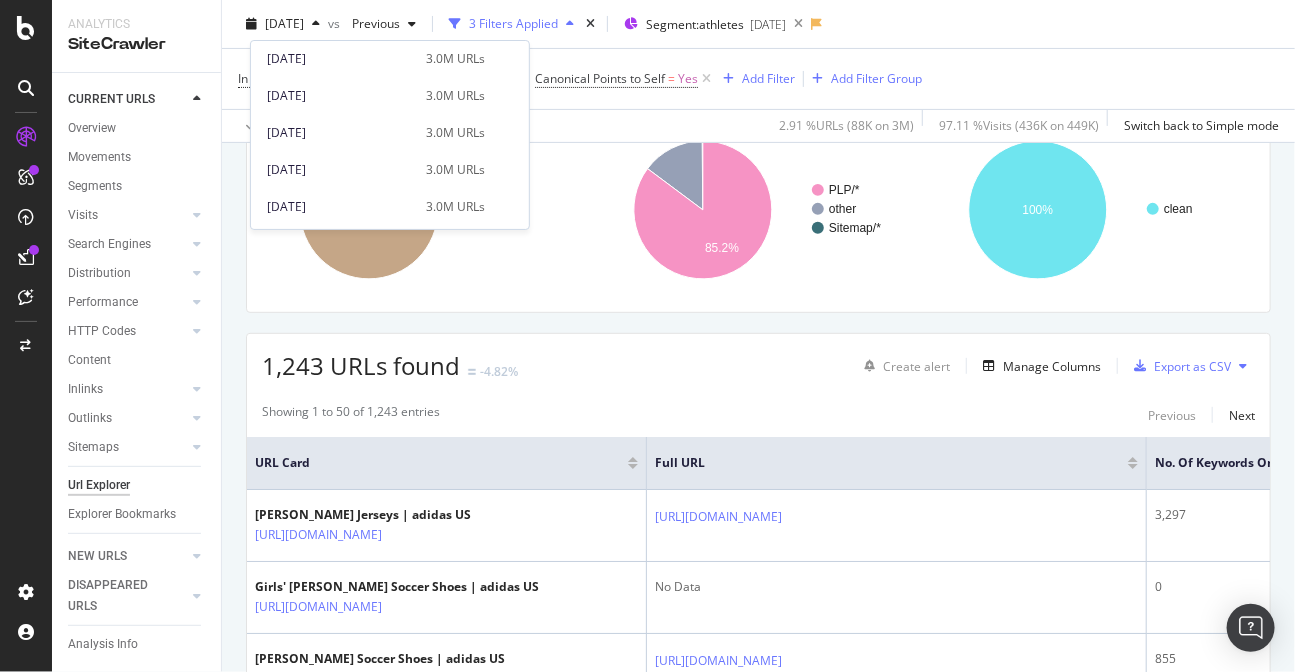 click on "[DATE]" at bounding box center [340, 133] 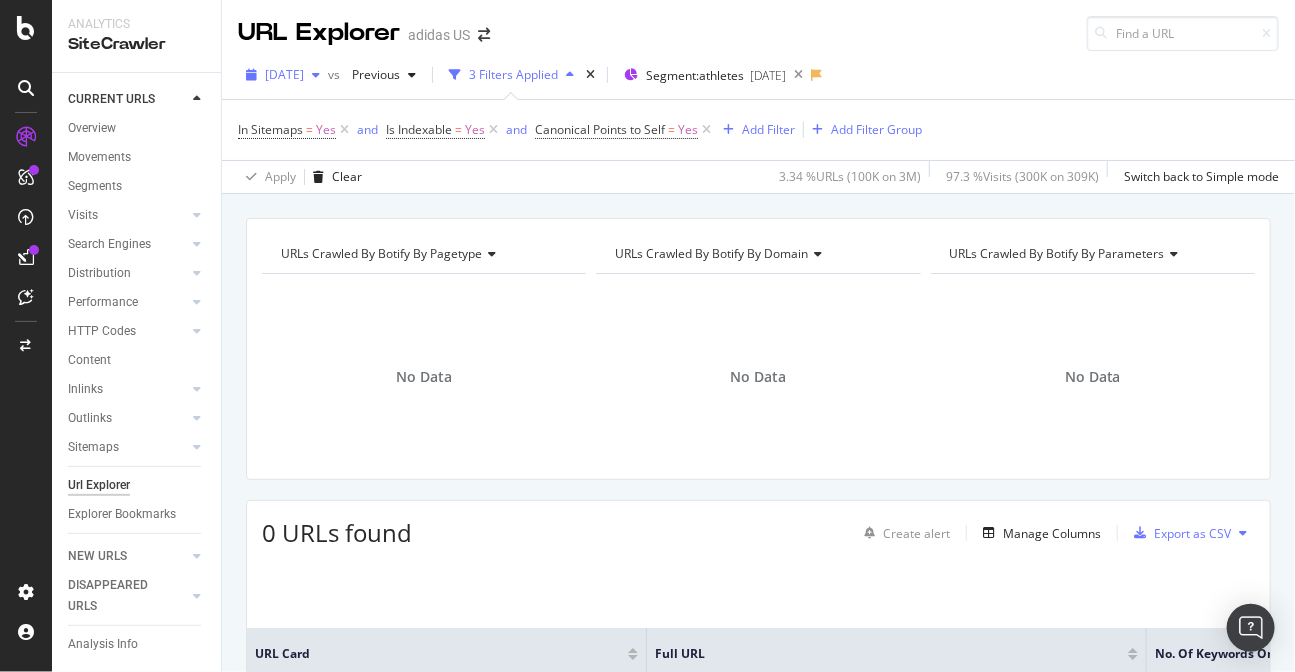 click on "[DATE]" at bounding box center (284, 74) 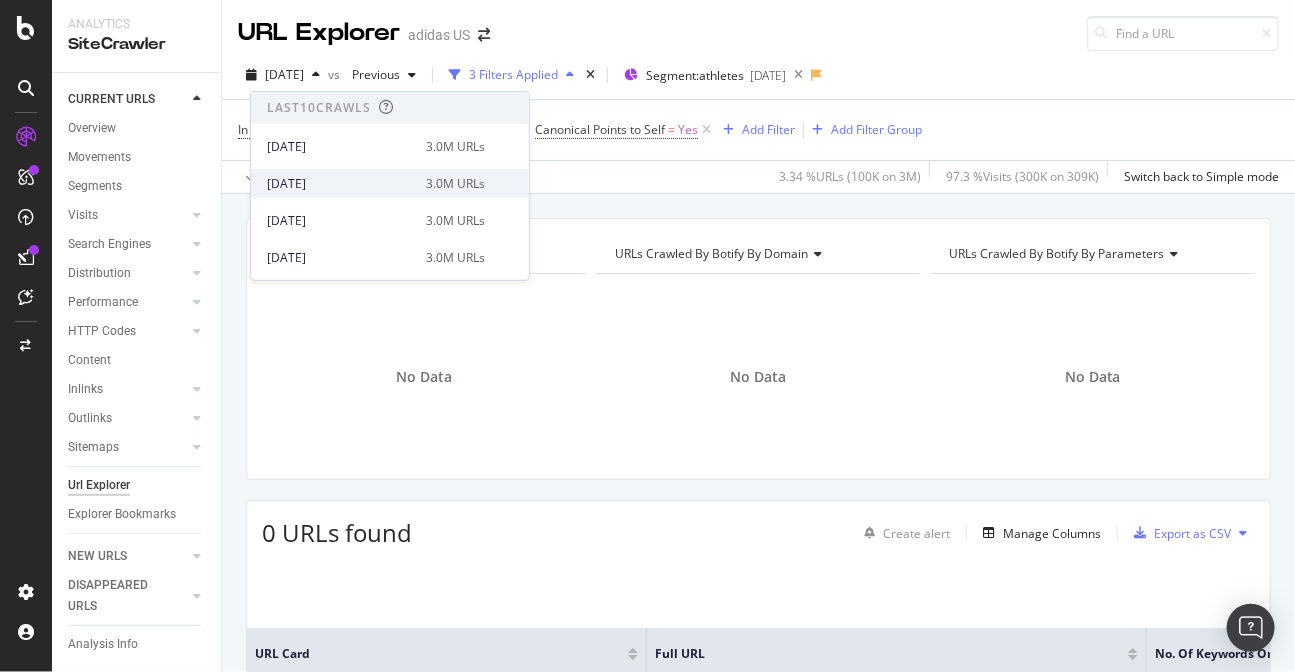 scroll, scrollTop: 520, scrollLeft: 0, axis: vertical 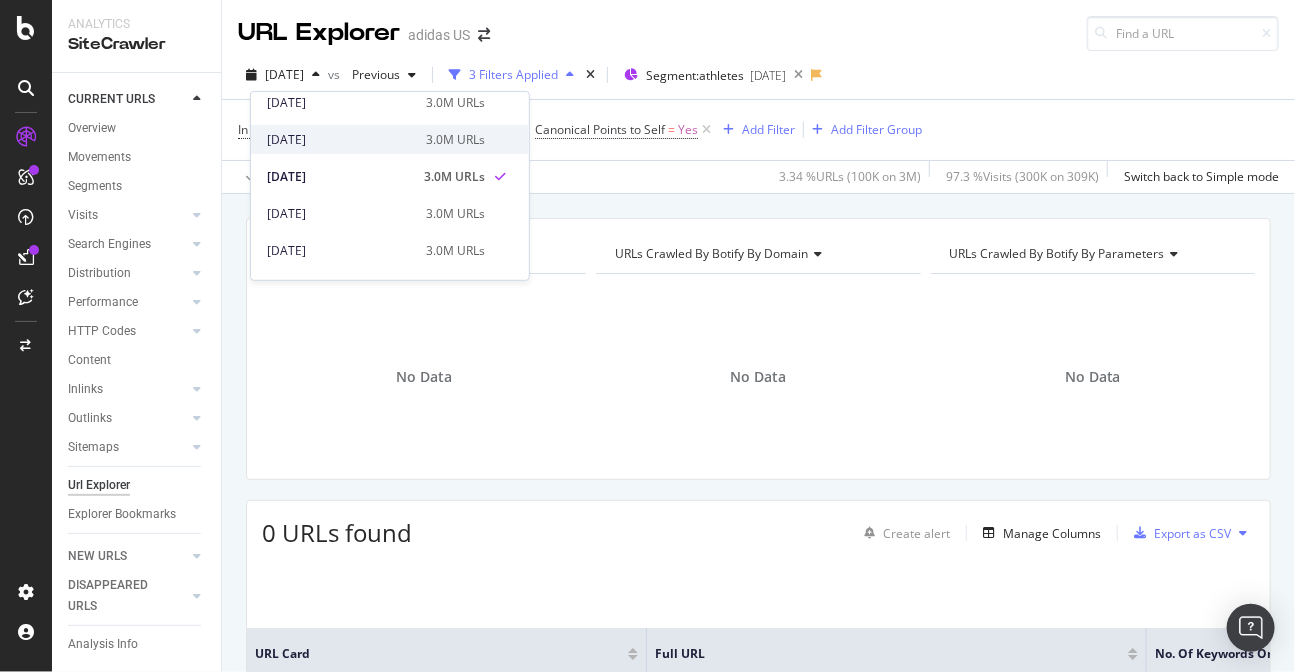 click on "[DATE] 3.0M URLs" at bounding box center (390, 139) 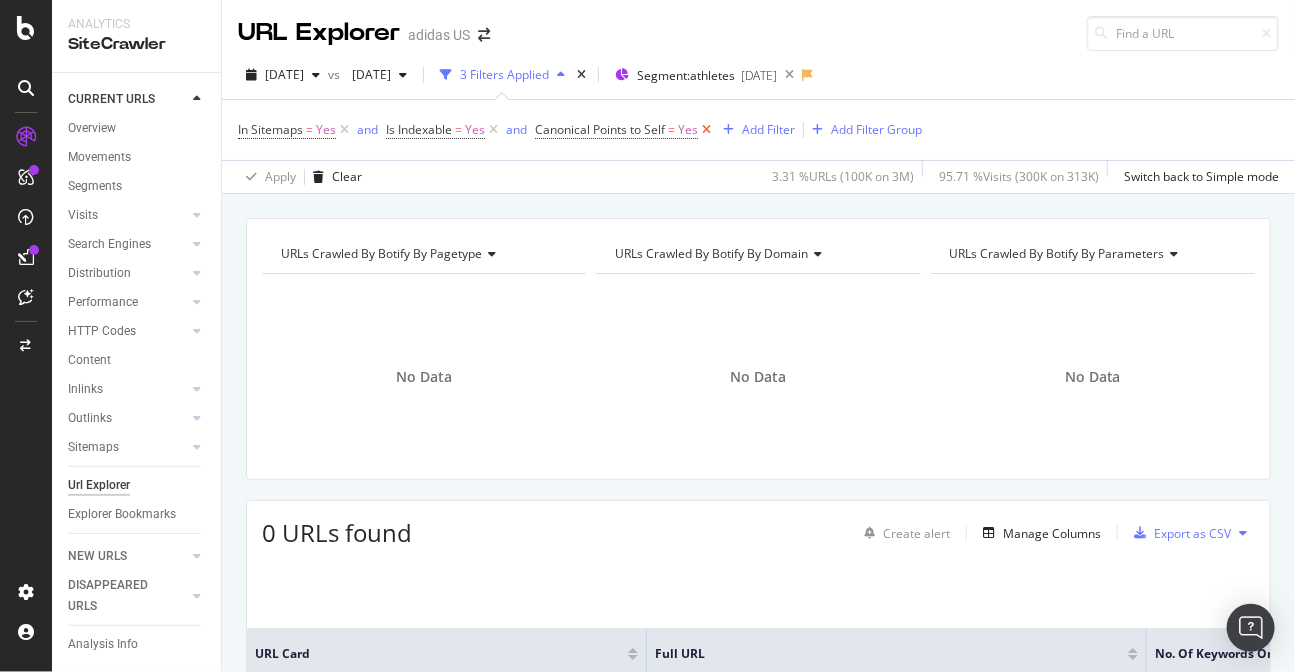 click at bounding box center (706, 130) 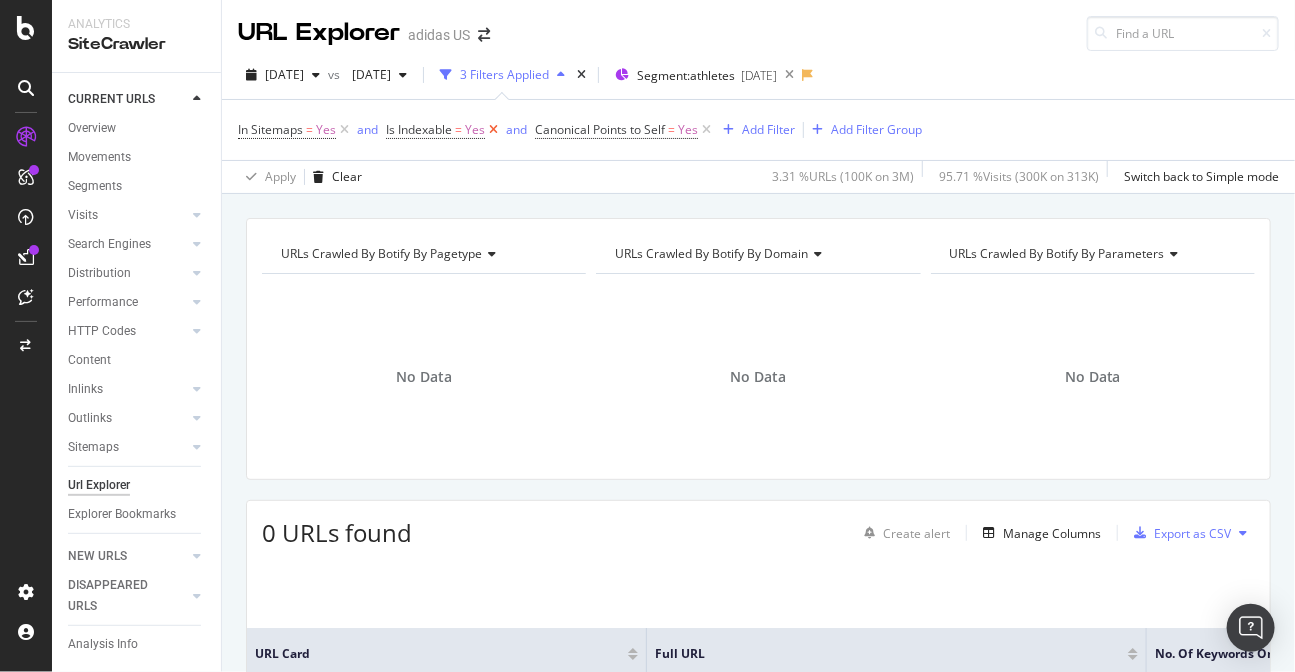 click at bounding box center (493, 130) 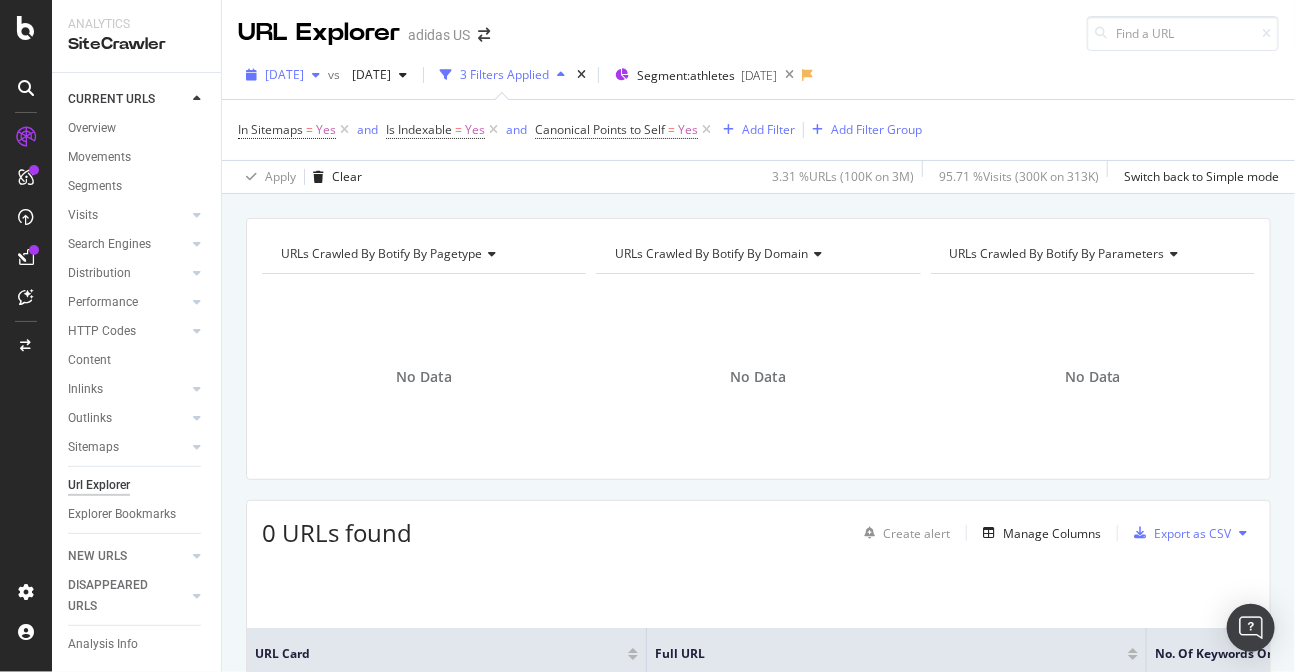 click at bounding box center (316, 75) 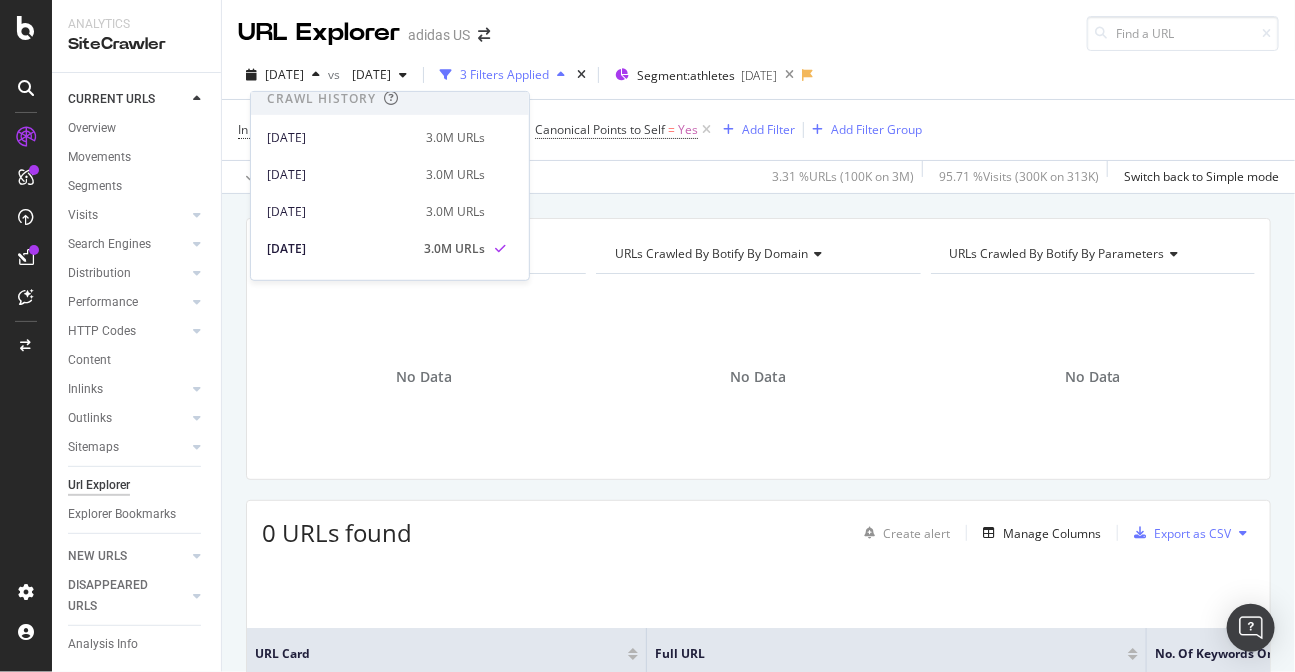 scroll, scrollTop: 418, scrollLeft: 0, axis: vertical 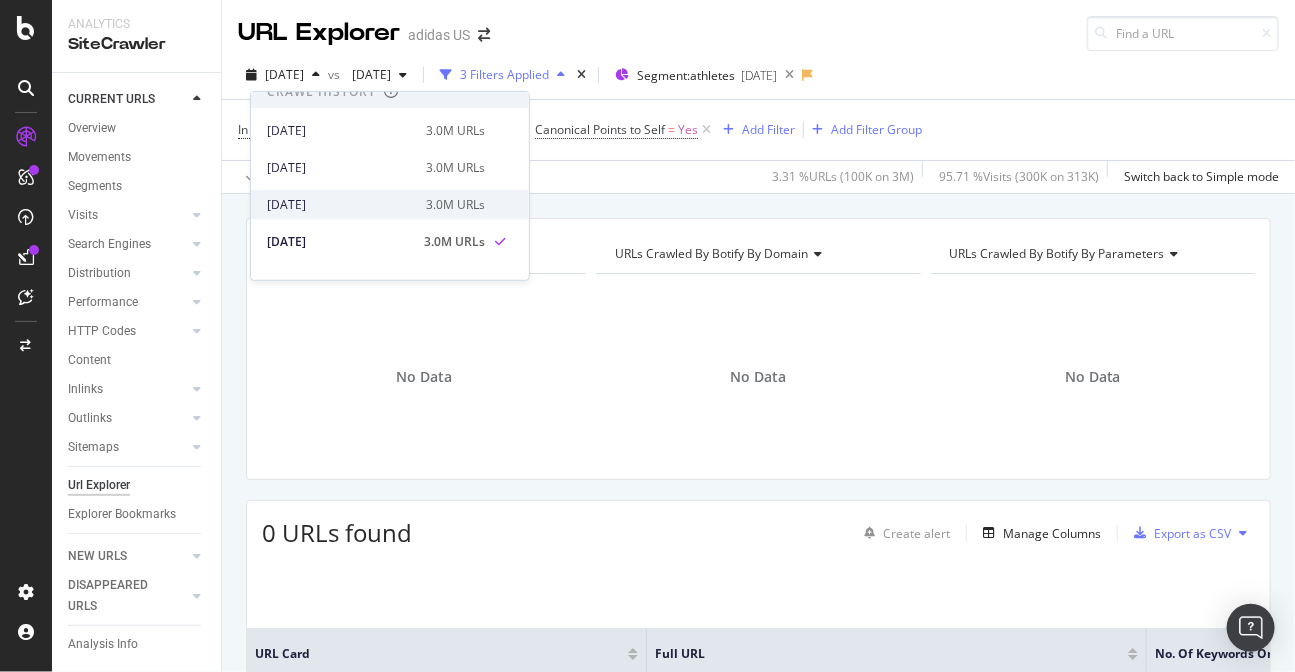 click on "[DATE]" at bounding box center [340, 204] 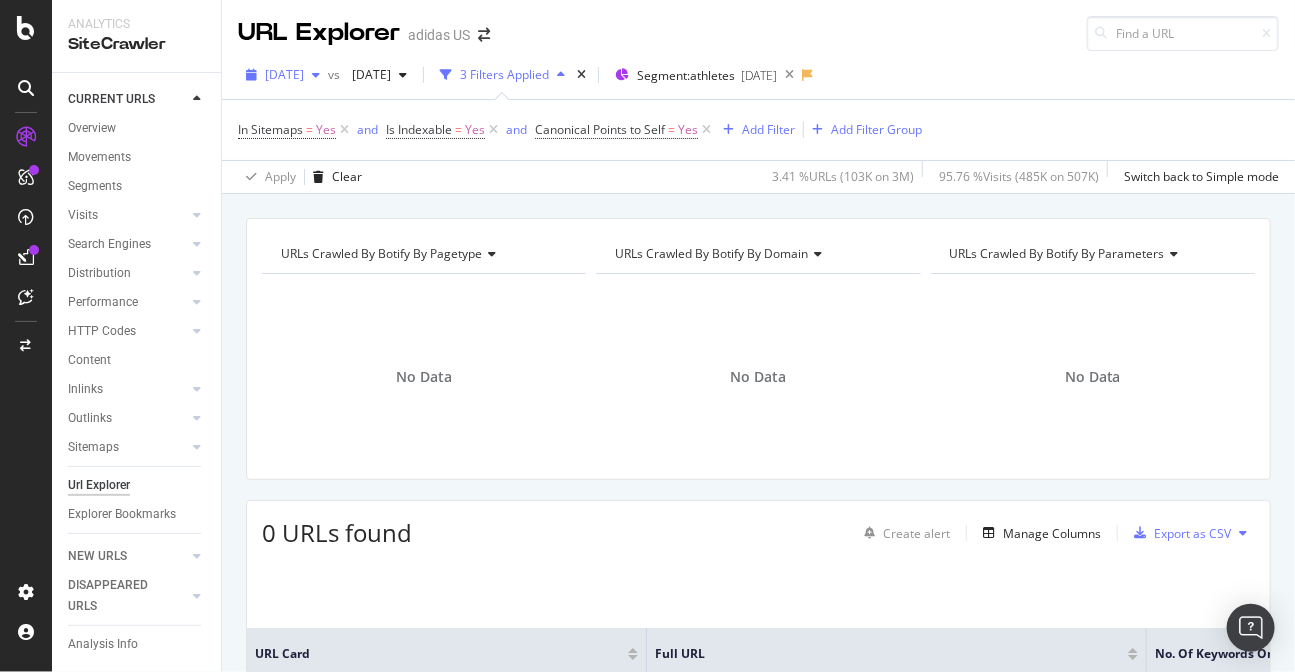 click on "[DATE]" at bounding box center [284, 74] 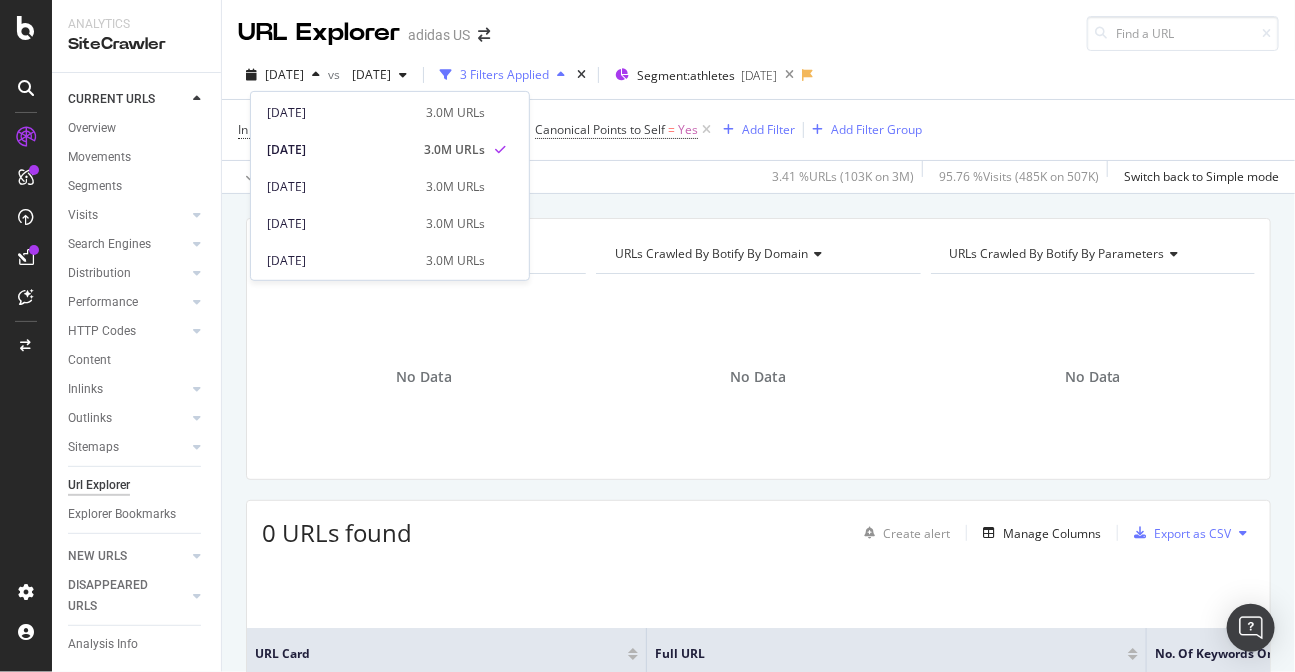 scroll, scrollTop: 477, scrollLeft: 0, axis: vertical 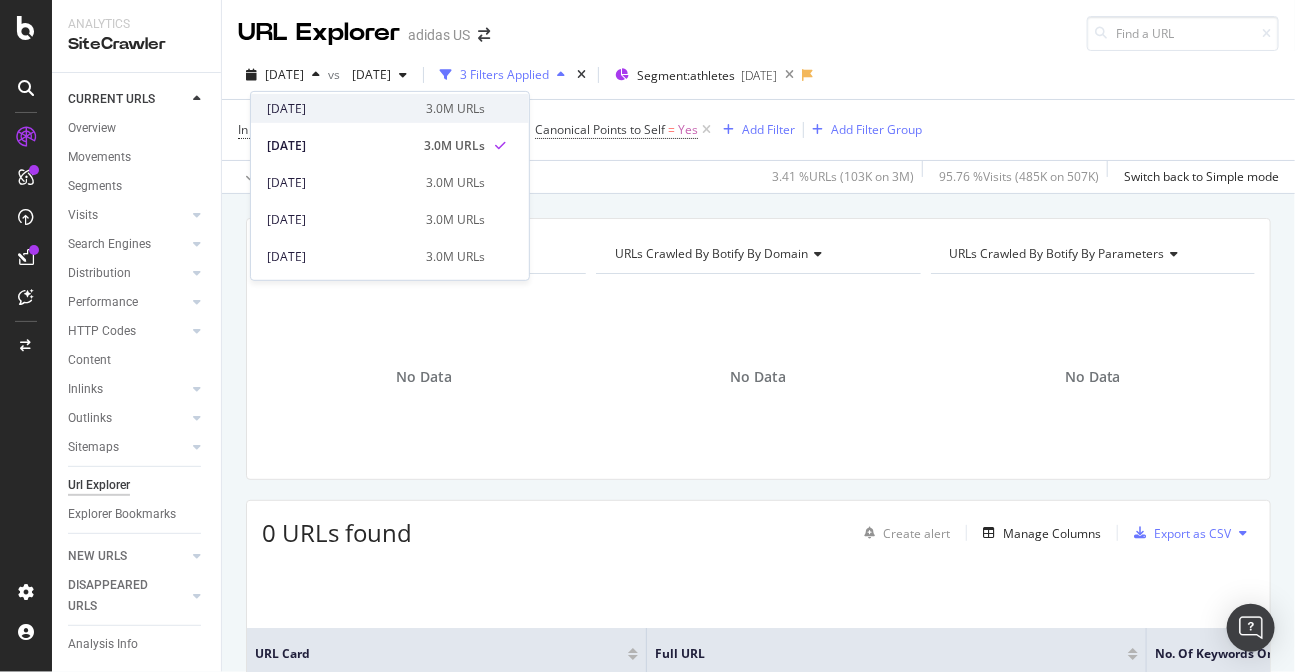 click on "[DATE]" at bounding box center (340, 108) 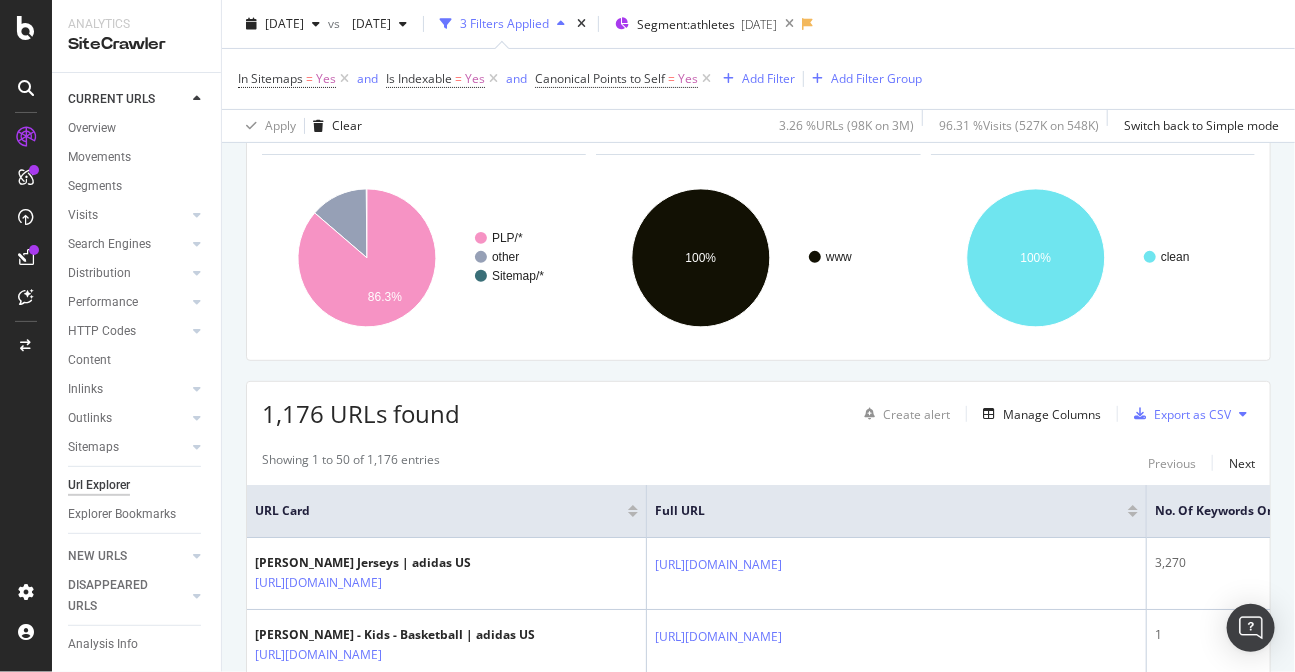 scroll, scrollTop: 123, scrollLeft: 0, axis: vertical 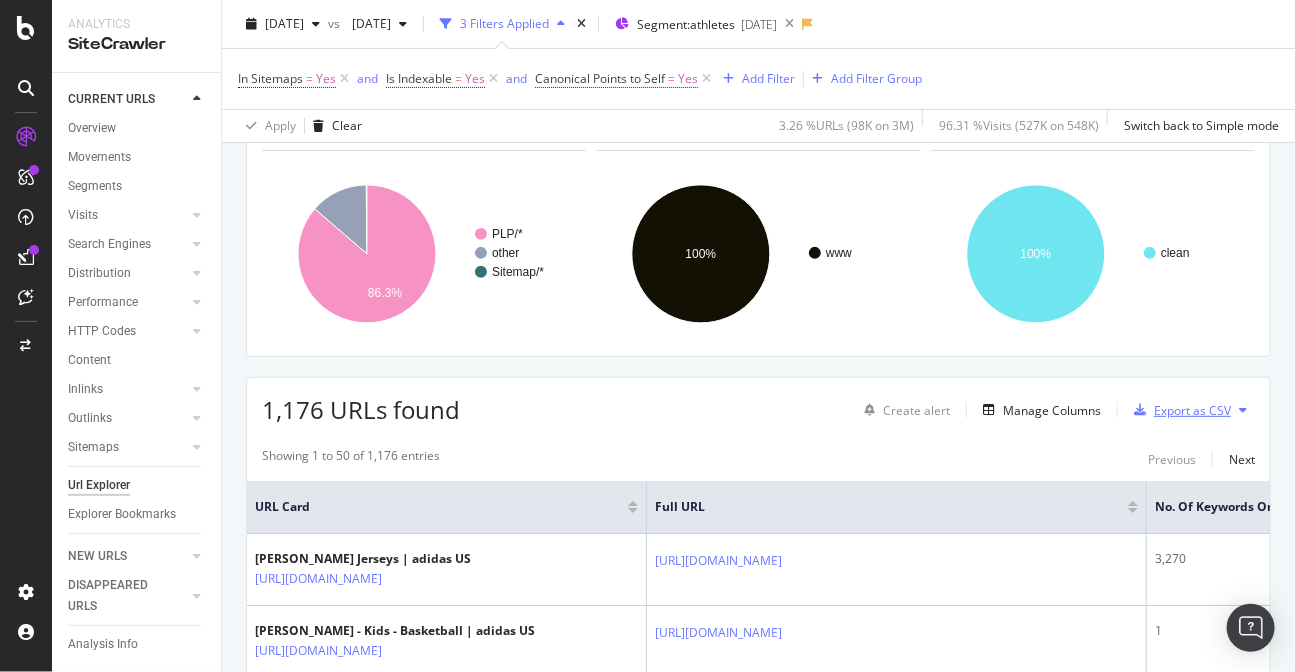 click on "Export as CSV" at bounding box center [1192, 410] 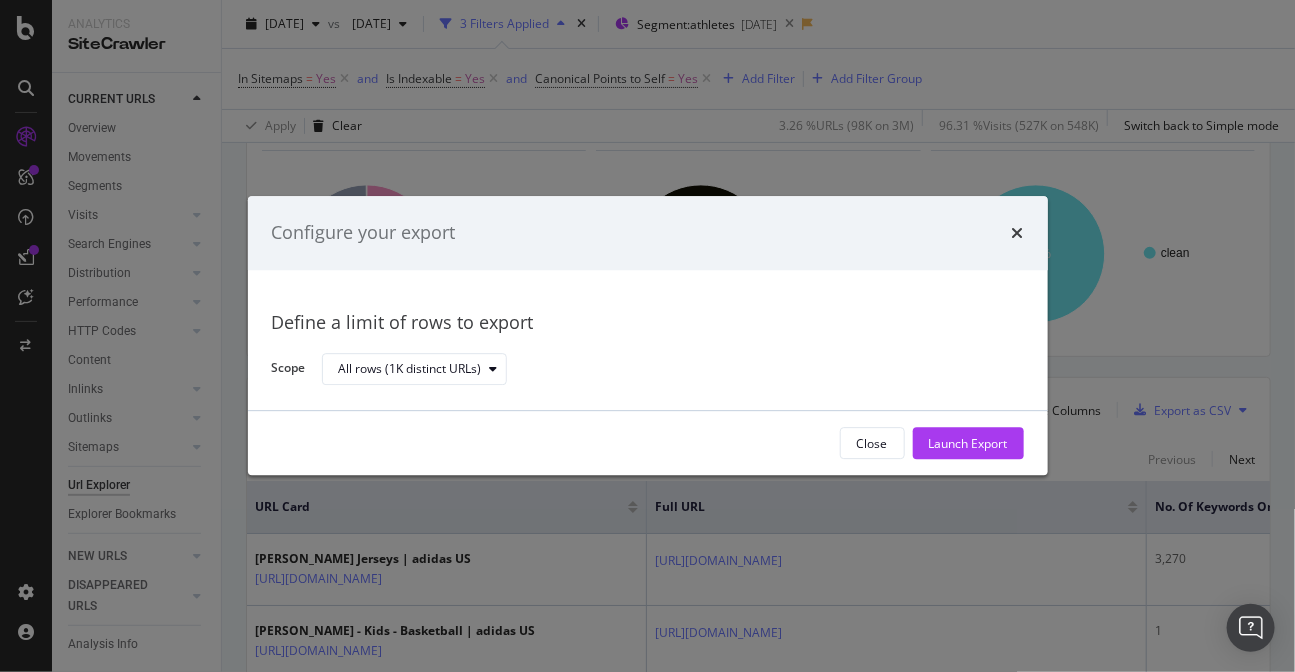 click on "Close Launch Export" at bounding box center [648, 444] 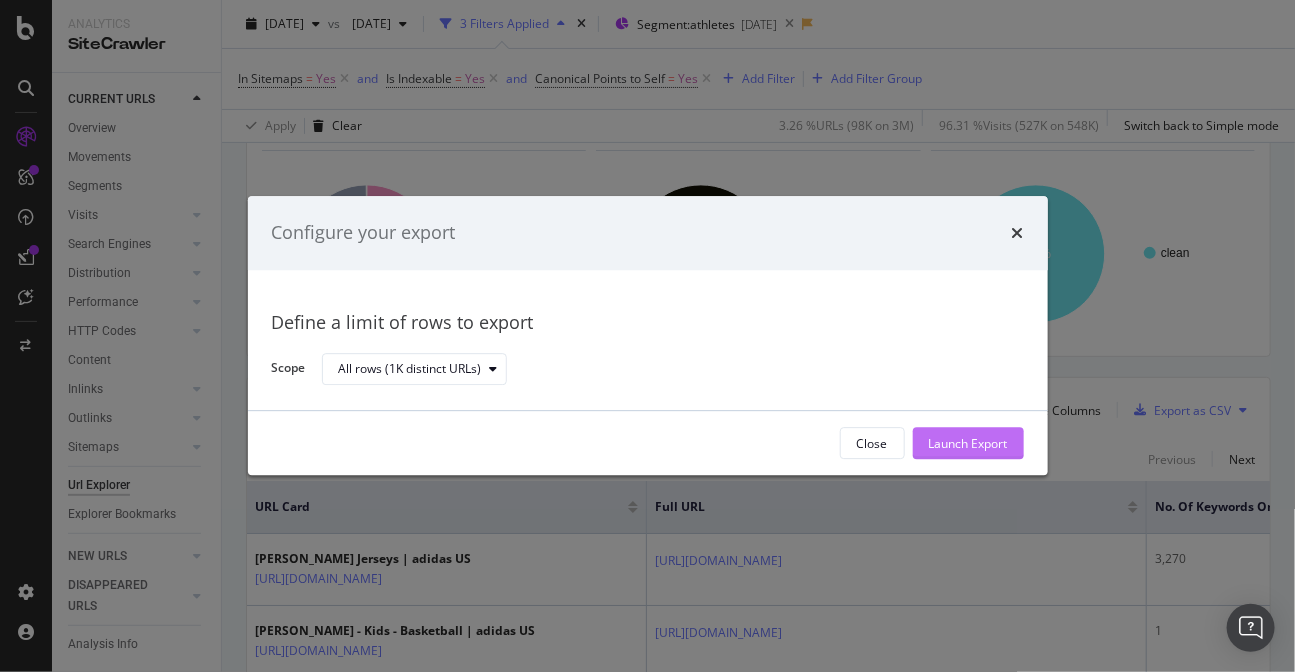 click on "Launch Export" at bounding box center (968, 444) 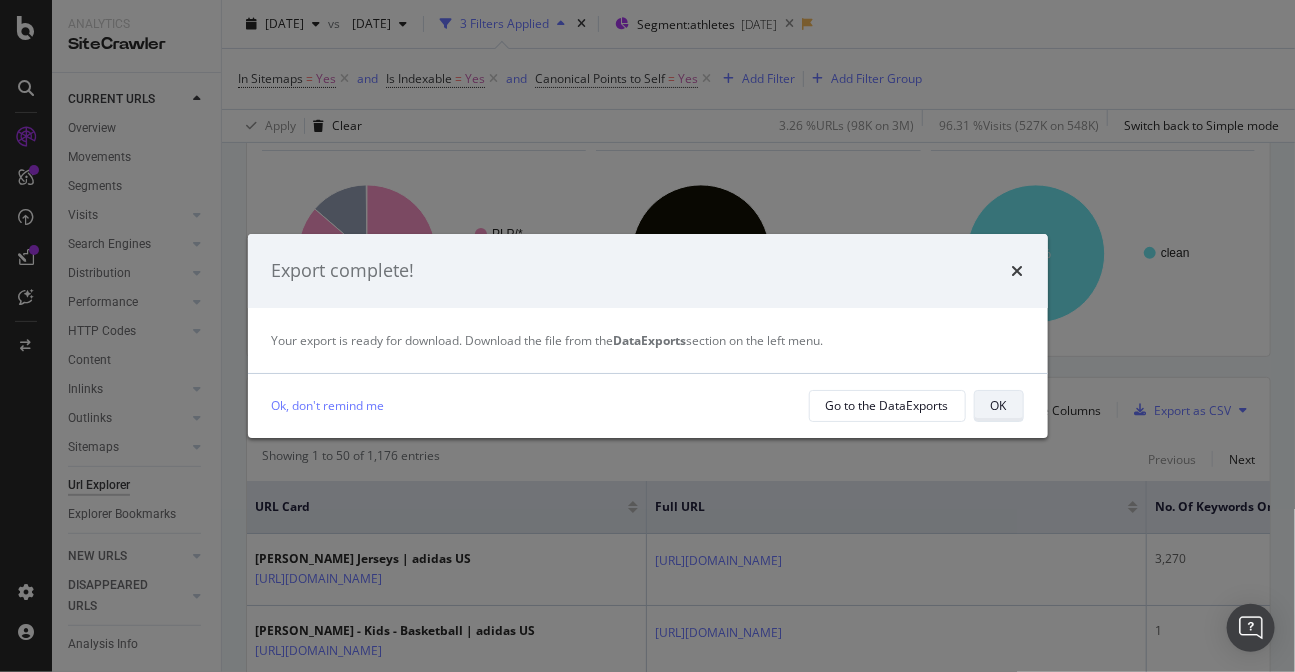 click on "OK" at bounding box center [999, 406] 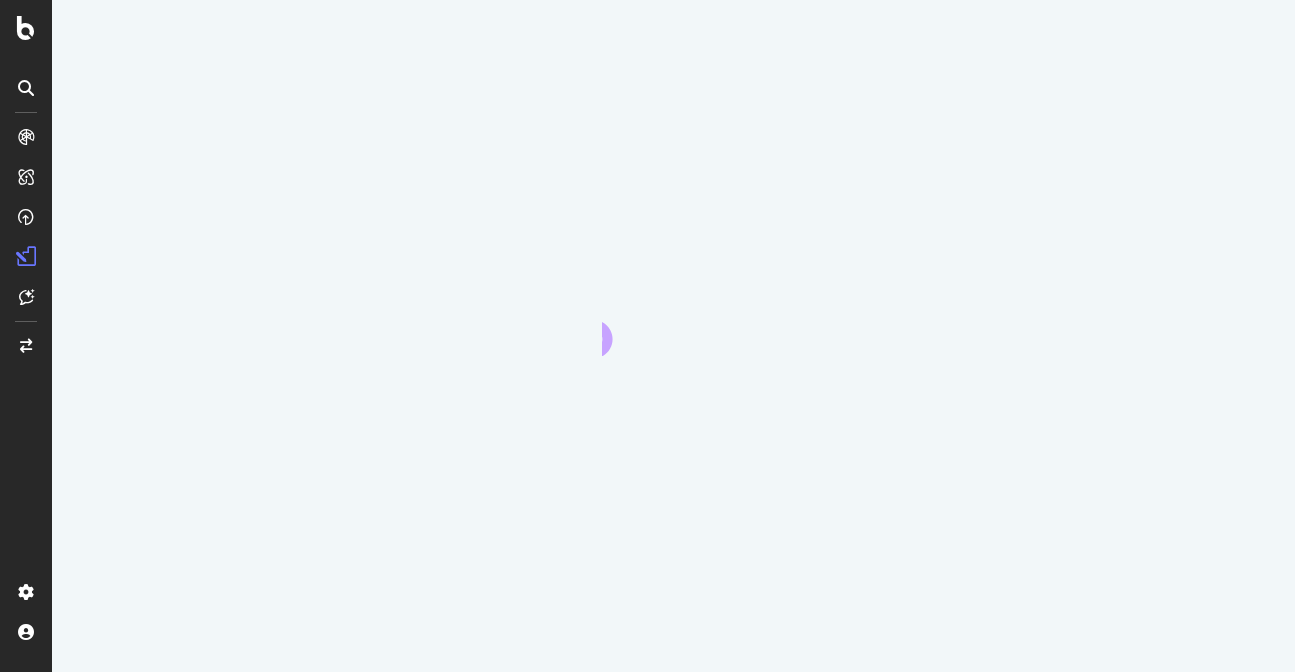 scroll, scrollTop: 0, scrollLeft: 0, axis: both 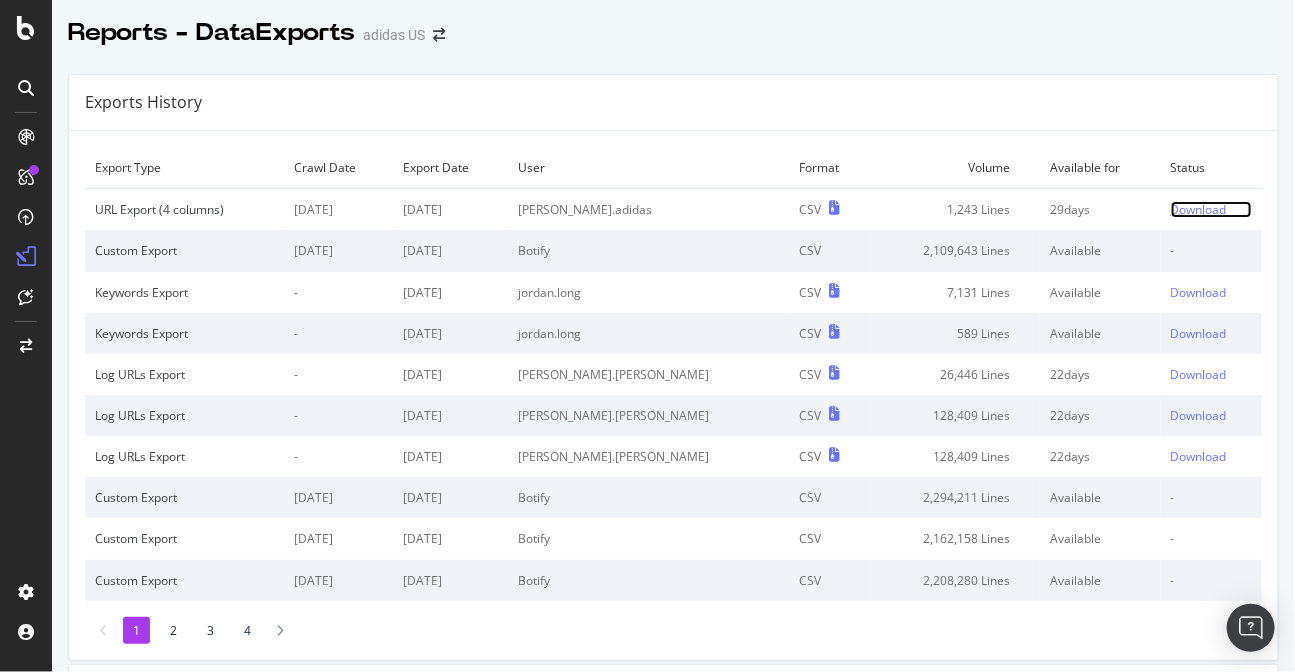 click on "Download" at bounding box center [1199, 209] 